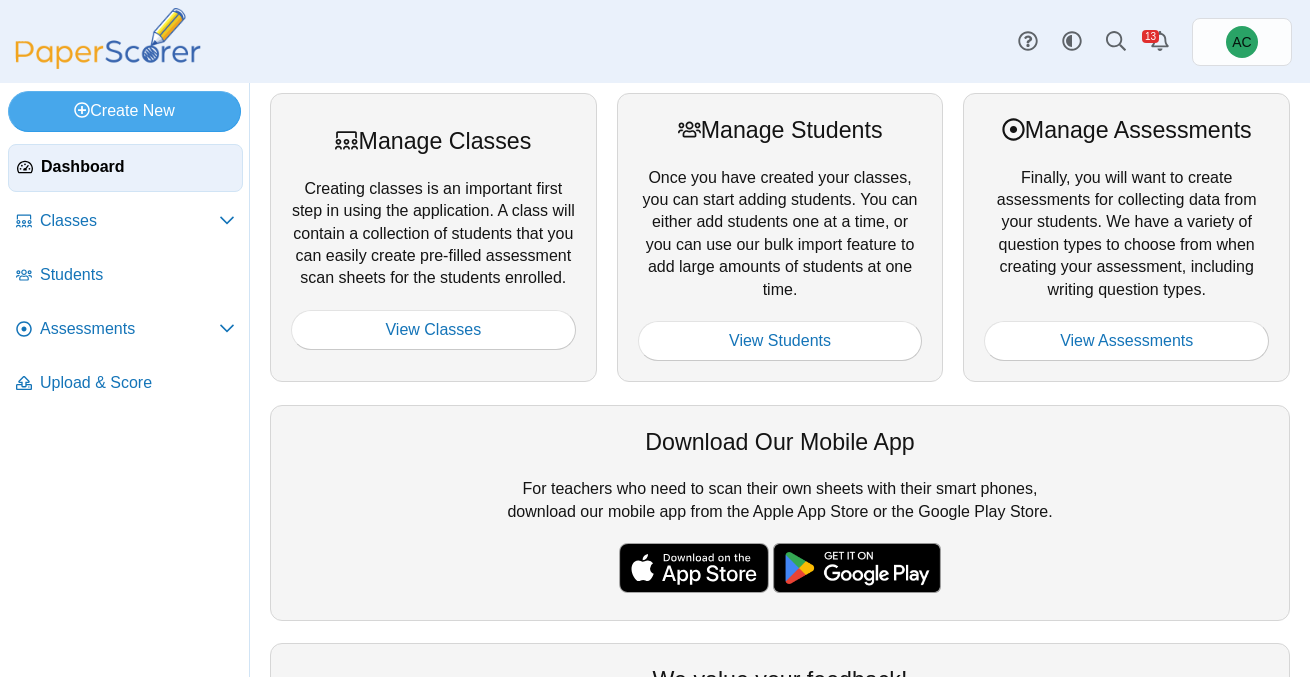 scroll, scrollTop: 0, scrollLeft: 0, axis: both 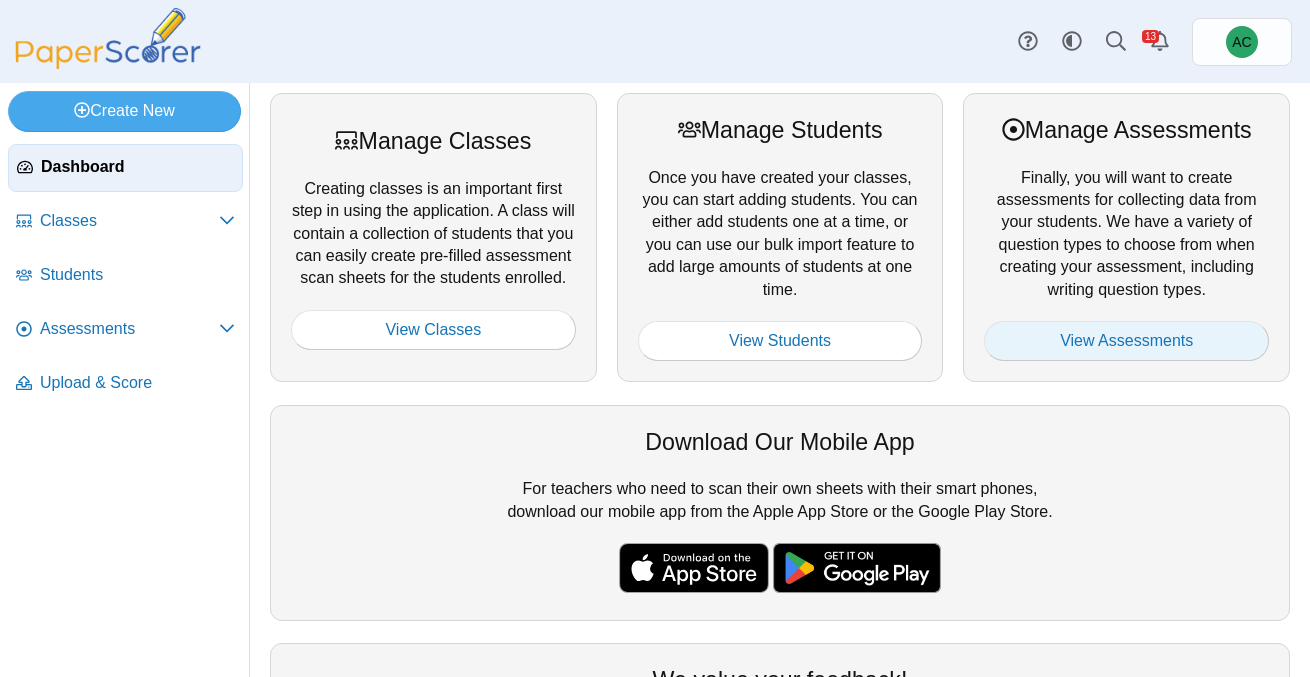click on "View Assessments" at bounding box center [1126, 341] 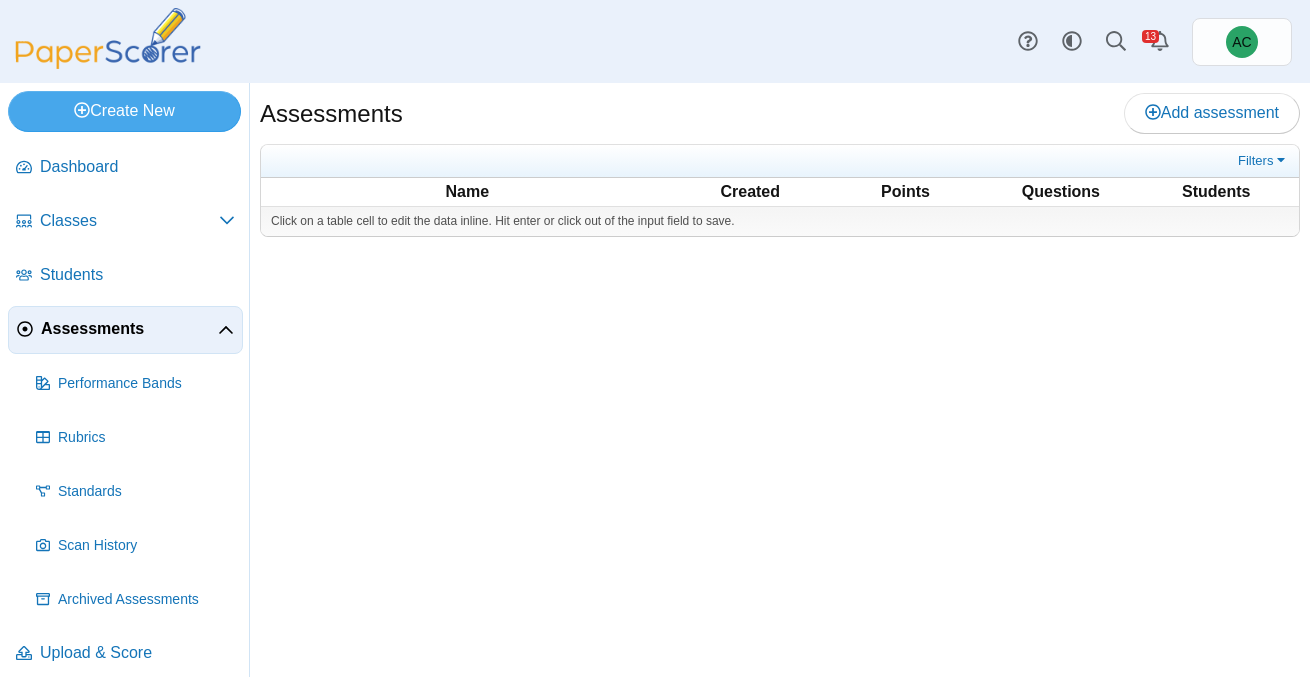 scroll, scrollTop: 0, scrollLeft: 0, axis: both 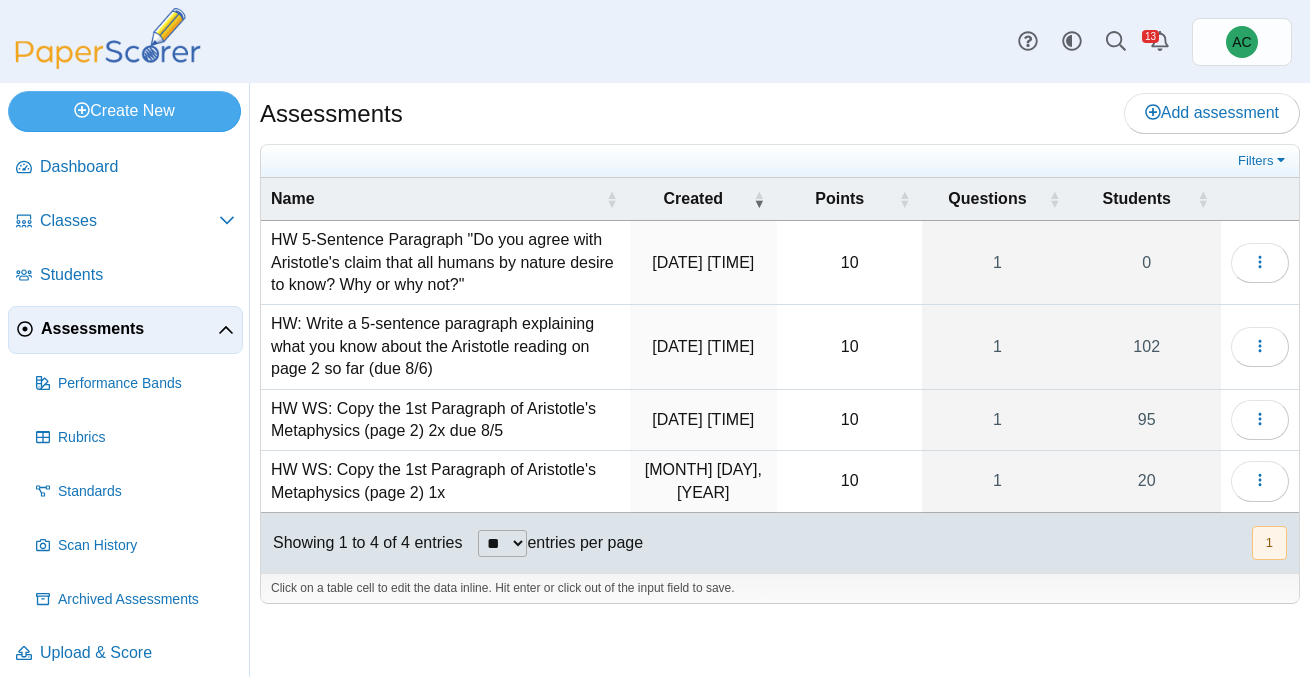 click on "HW 5-Sentence Paragraph "Do you agree with Aristotle's claim that all humans by nature desire to know? Why or why not?"" at bounding box center (445, 263) 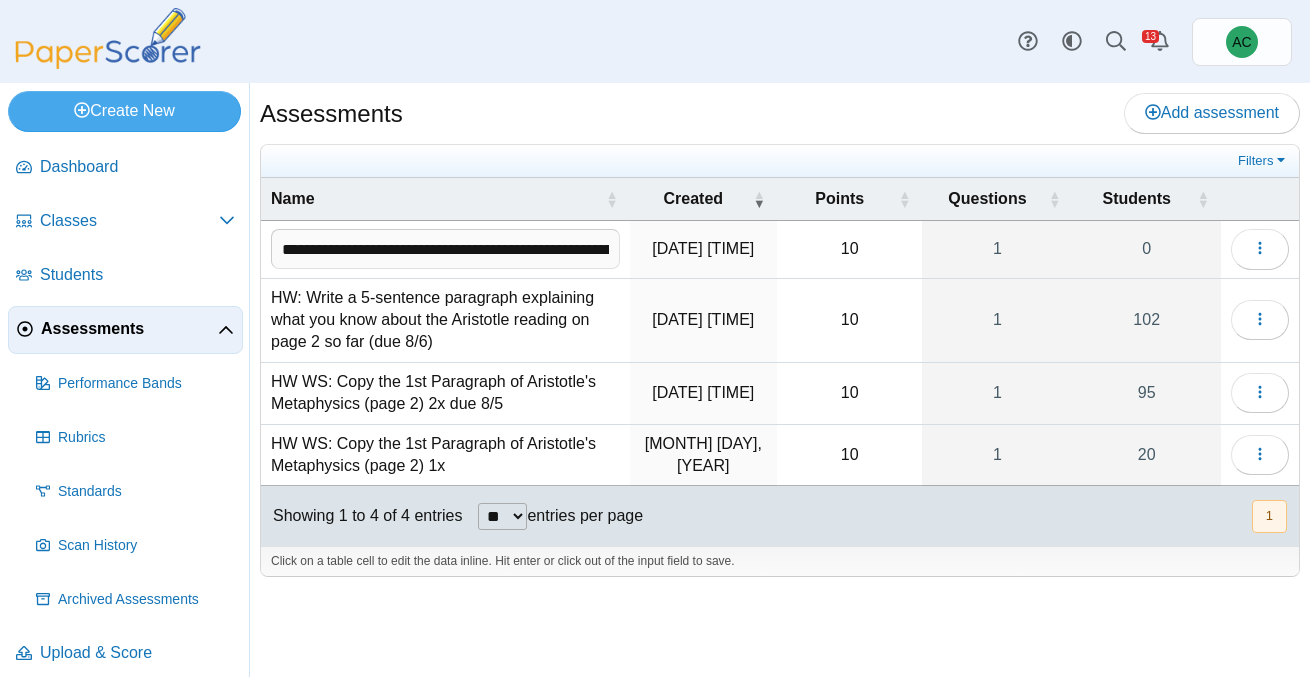 scroll, scrollTop: 0, scrollLeft: 559, axis: horizontal 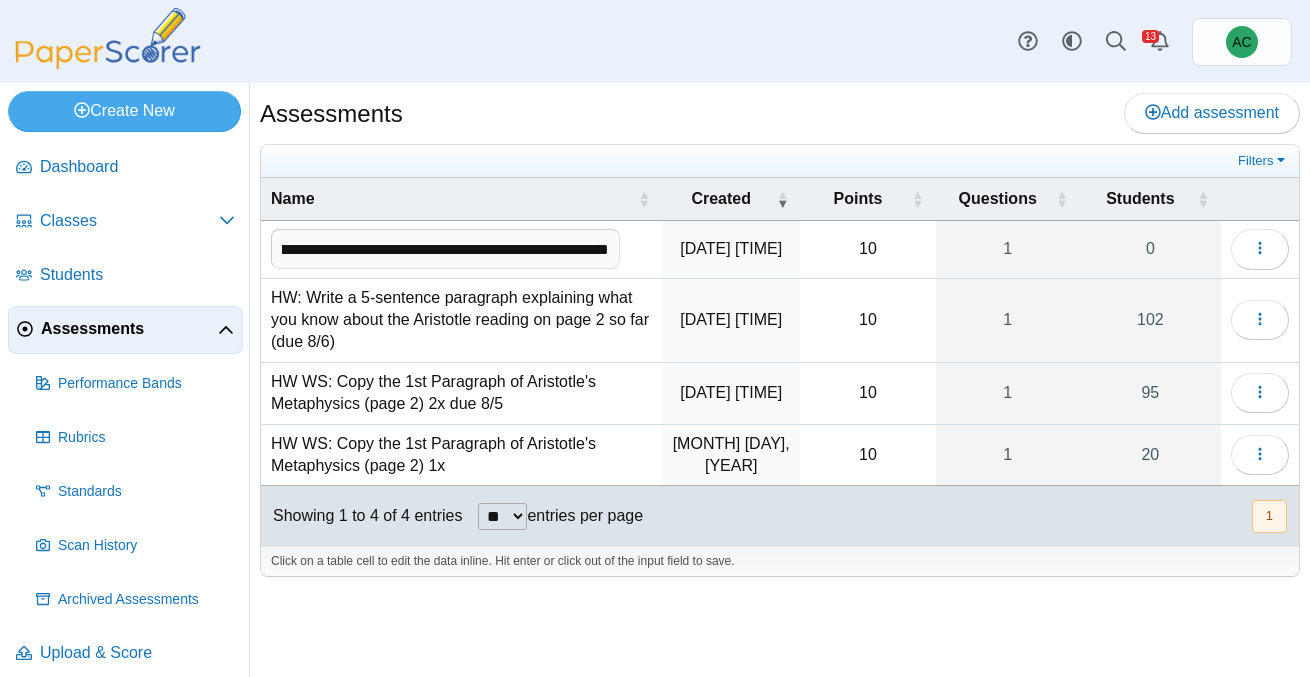 click on "Assessments
Add assessment
Filters Show only:" at bounding box center (780, 345) 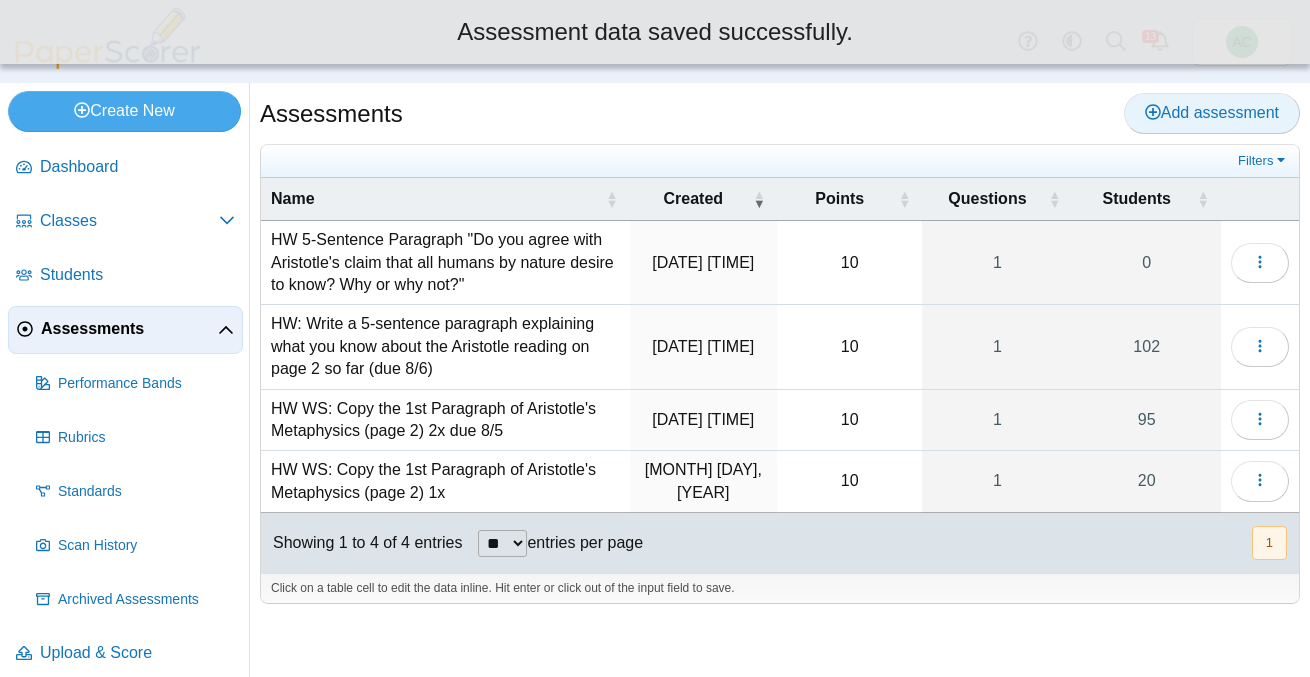 click on "Add assessment" at bounding box center (1212, 112) 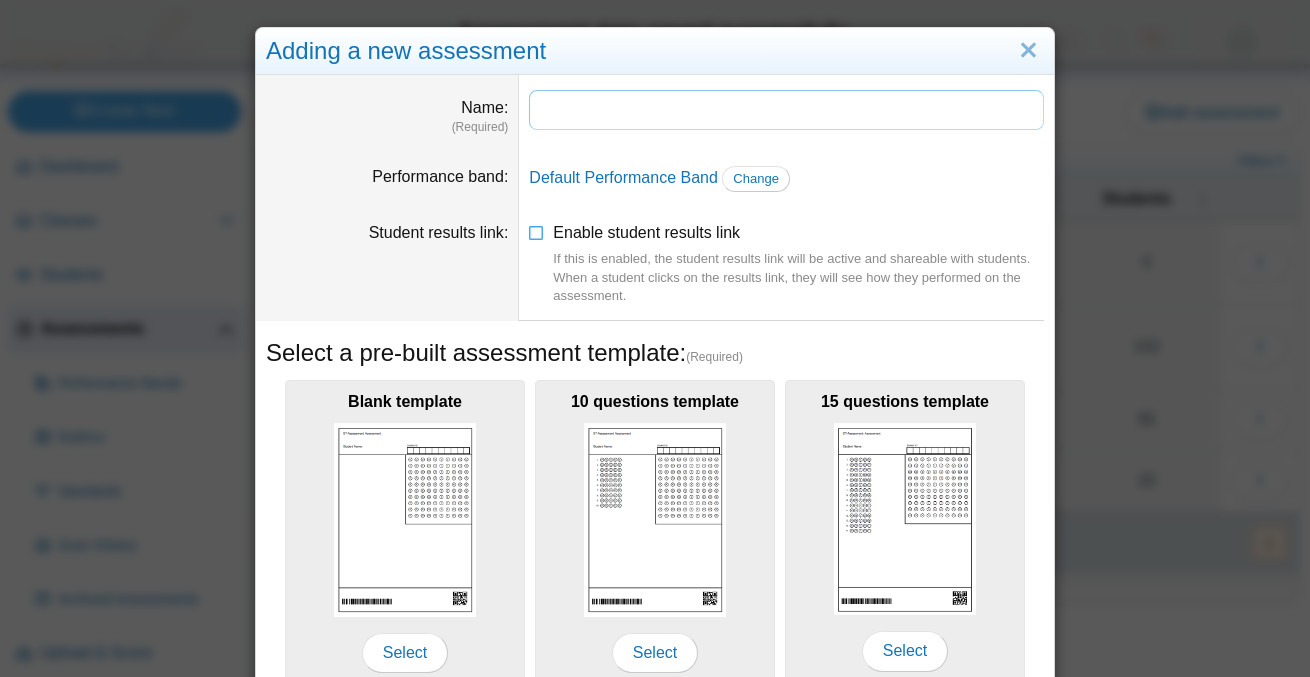 paste on "**********" 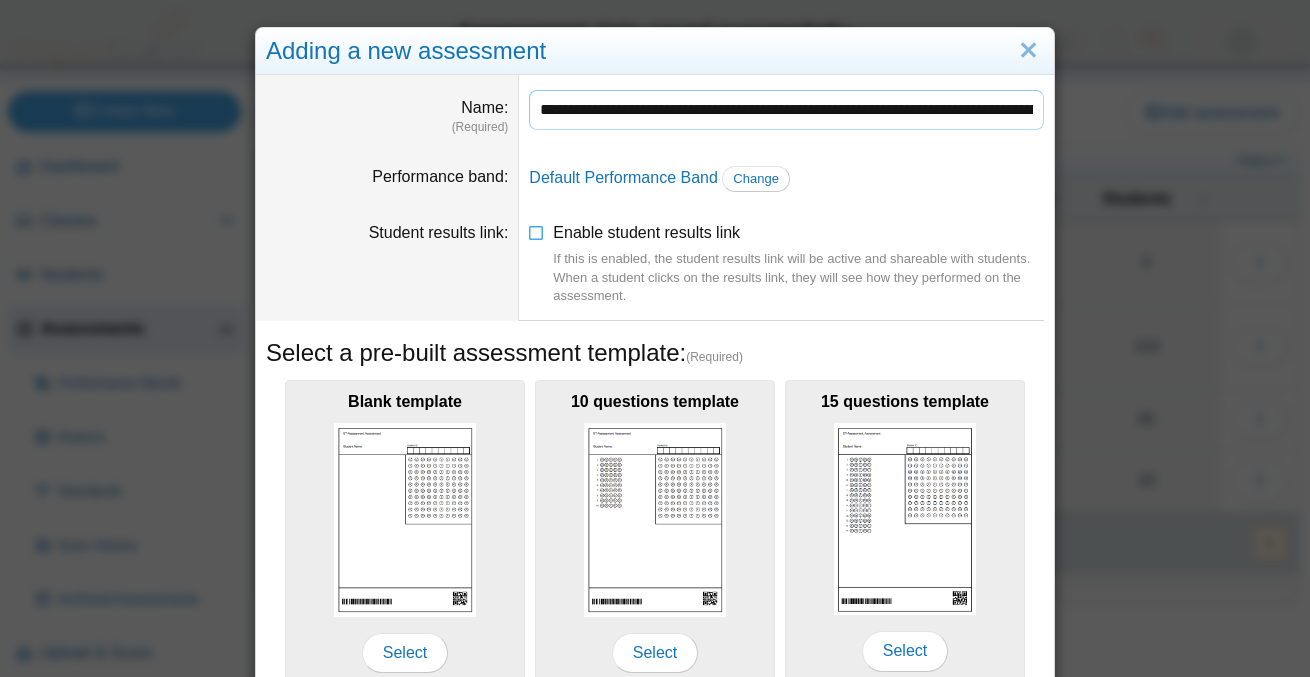 scroll, scrollTop: 0, scrollLeft: 393, axis: horizontal 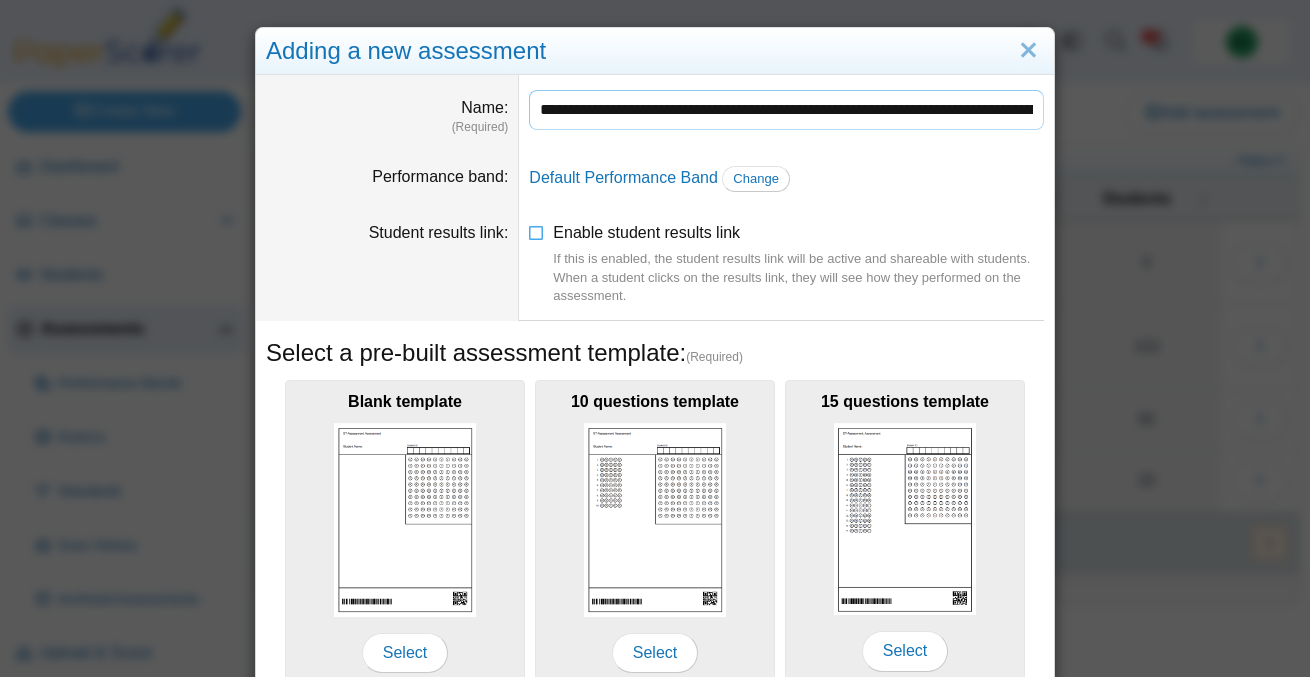 drag, startPoint x: 1033, startPoint y: 112, endPoint x: 753, endPoint y: 110, distance: 280.00714 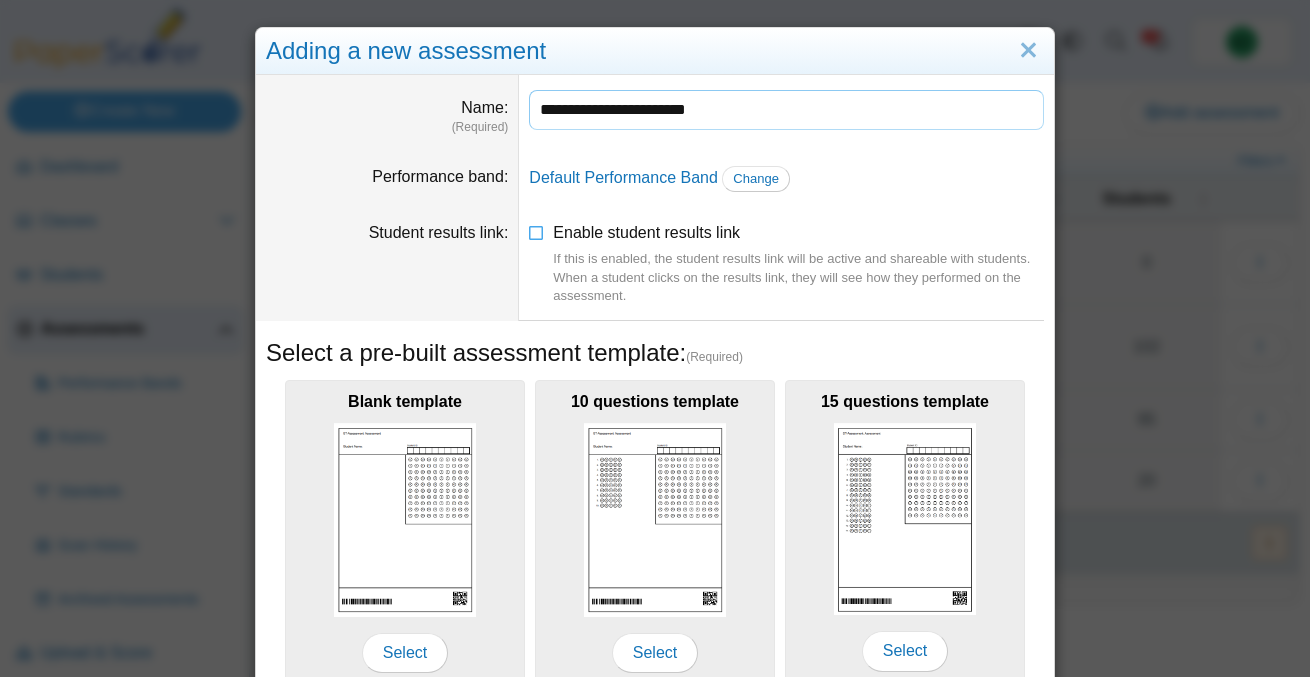 paste on "**********" 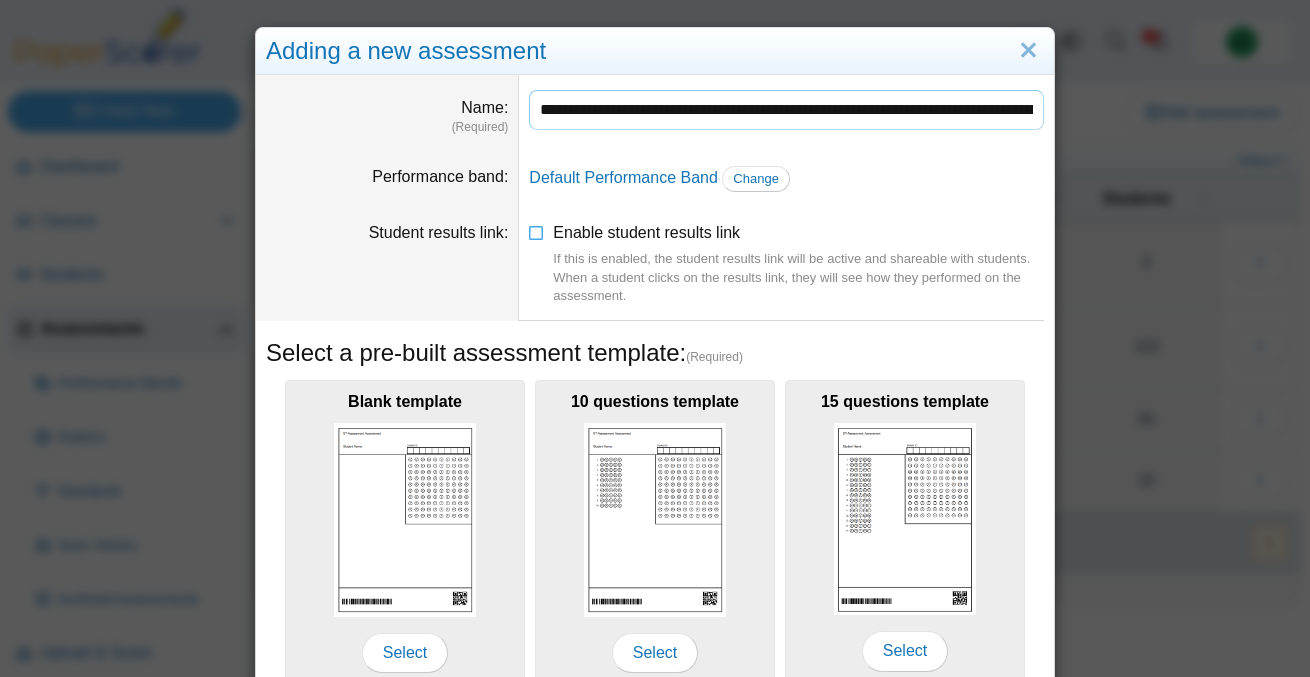 scroll, scrollTop: 0, scrollLeft: 209, axis: horizontal 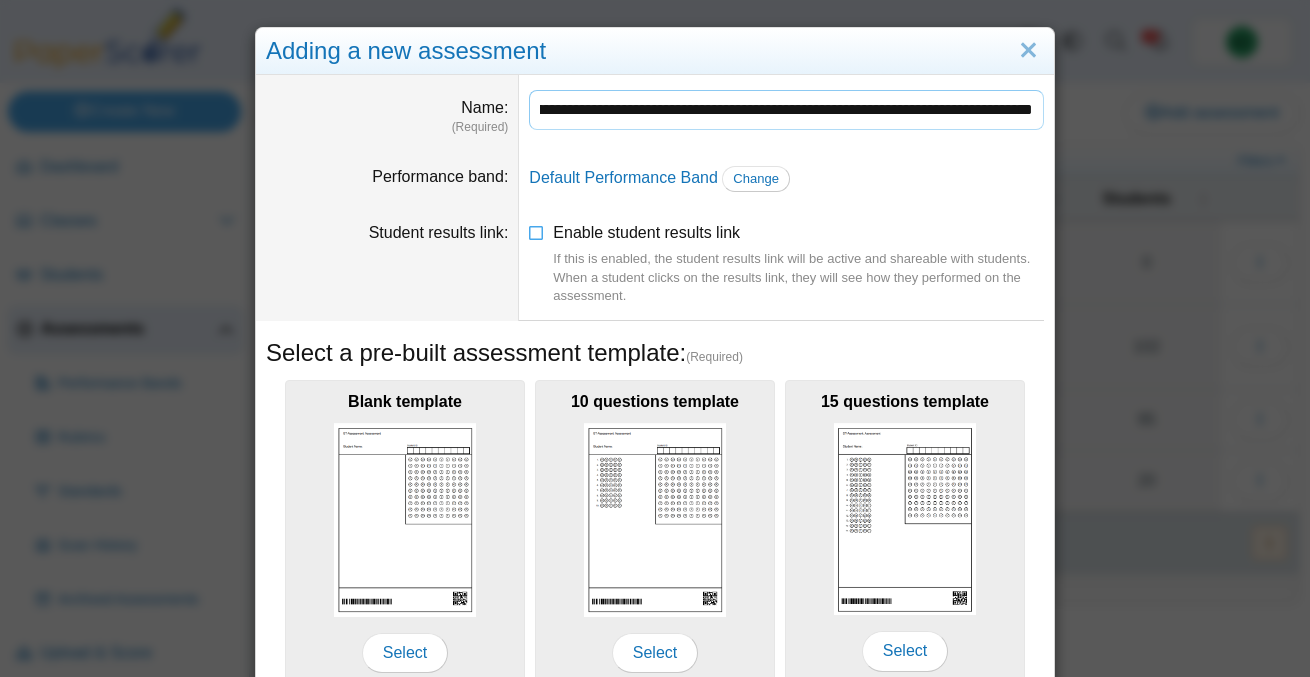 click on "**********" at bounding box center (786, 110) 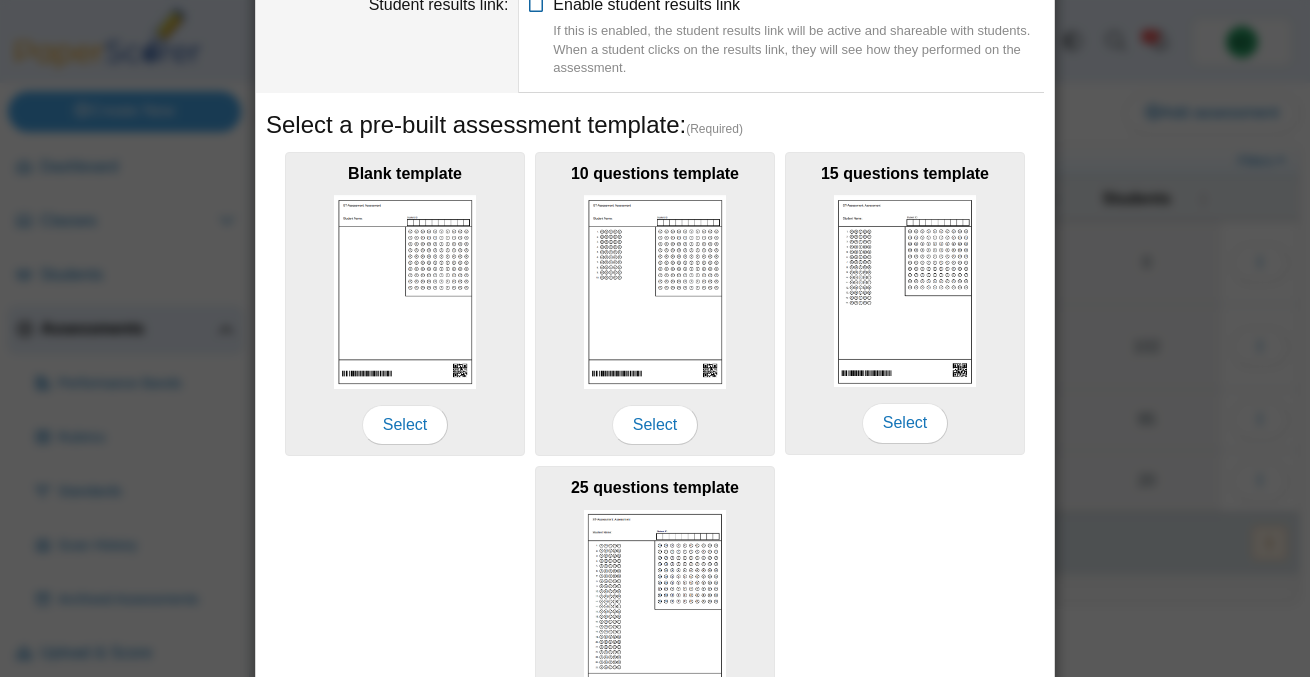 scroll, scrollTop: 404, scrollLeft: 0, axis: vertical 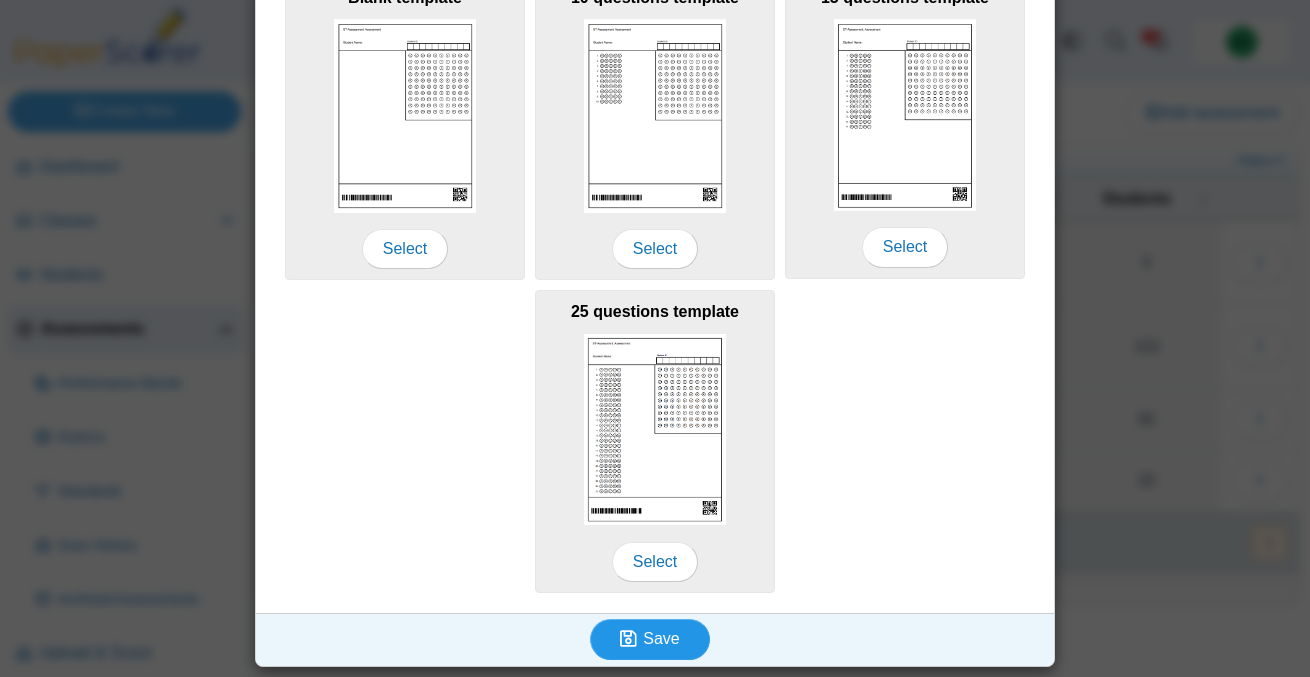 type on "**********" 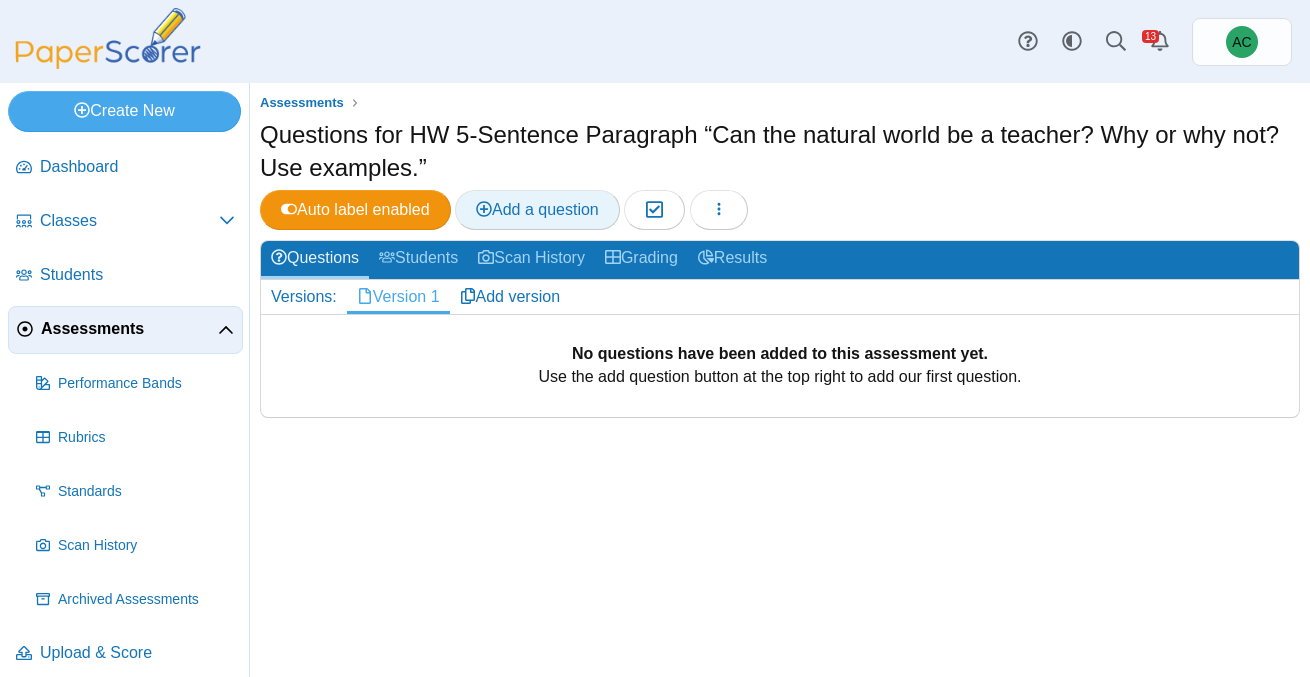 scroll, scrollTop: 0, scrollLeft: 0, axis: both 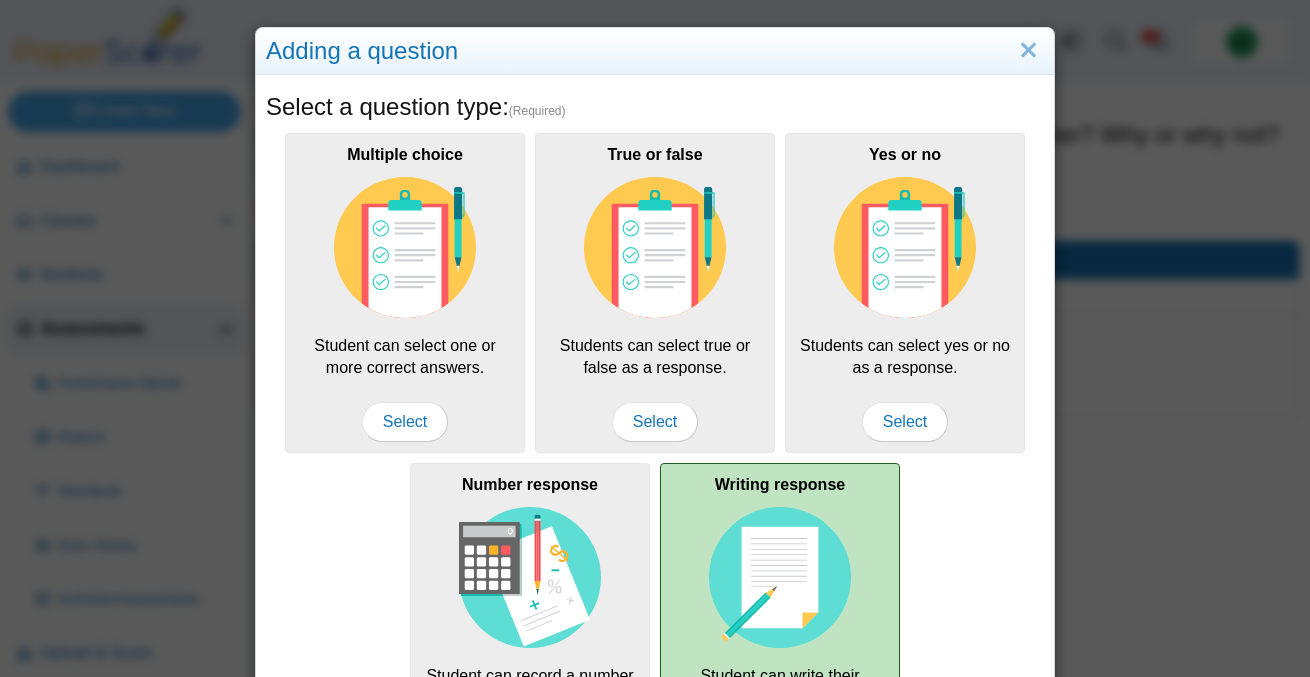 click on "Writing response
Student can write their response to a question.
(maximum usage per test: 25)
Select" at bounding box center (780, 634) 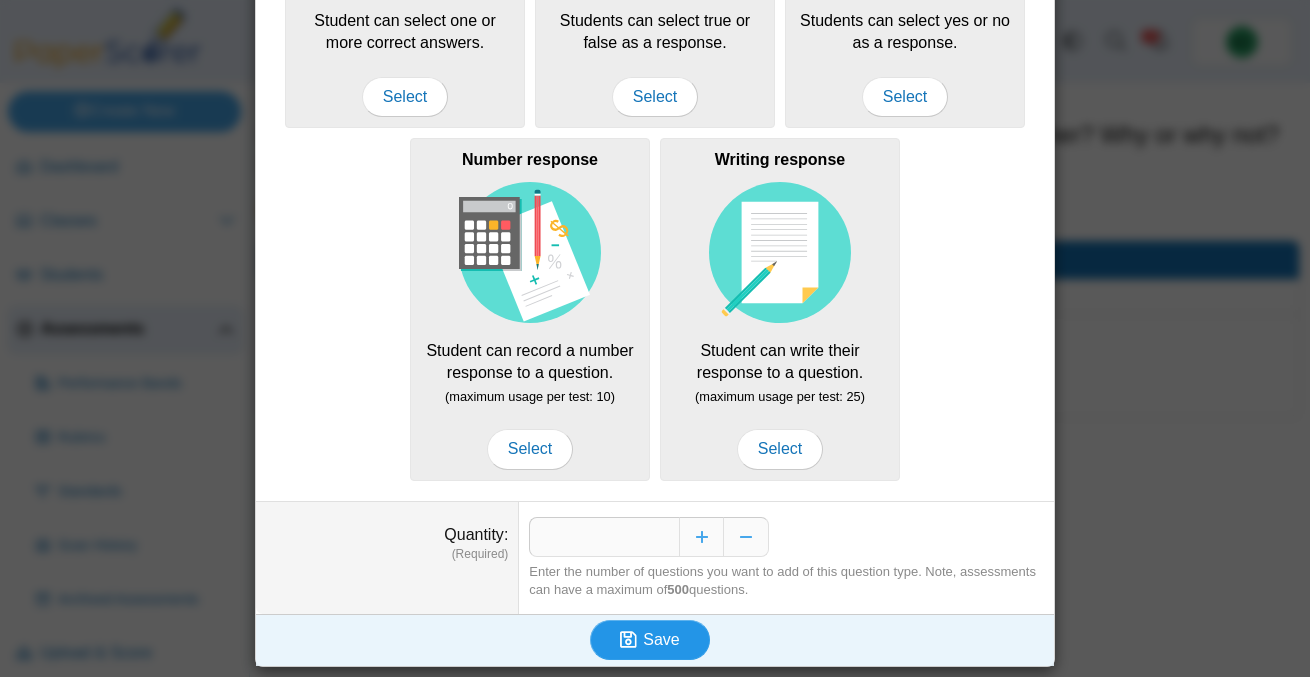 click at bounding box center [631, 640] 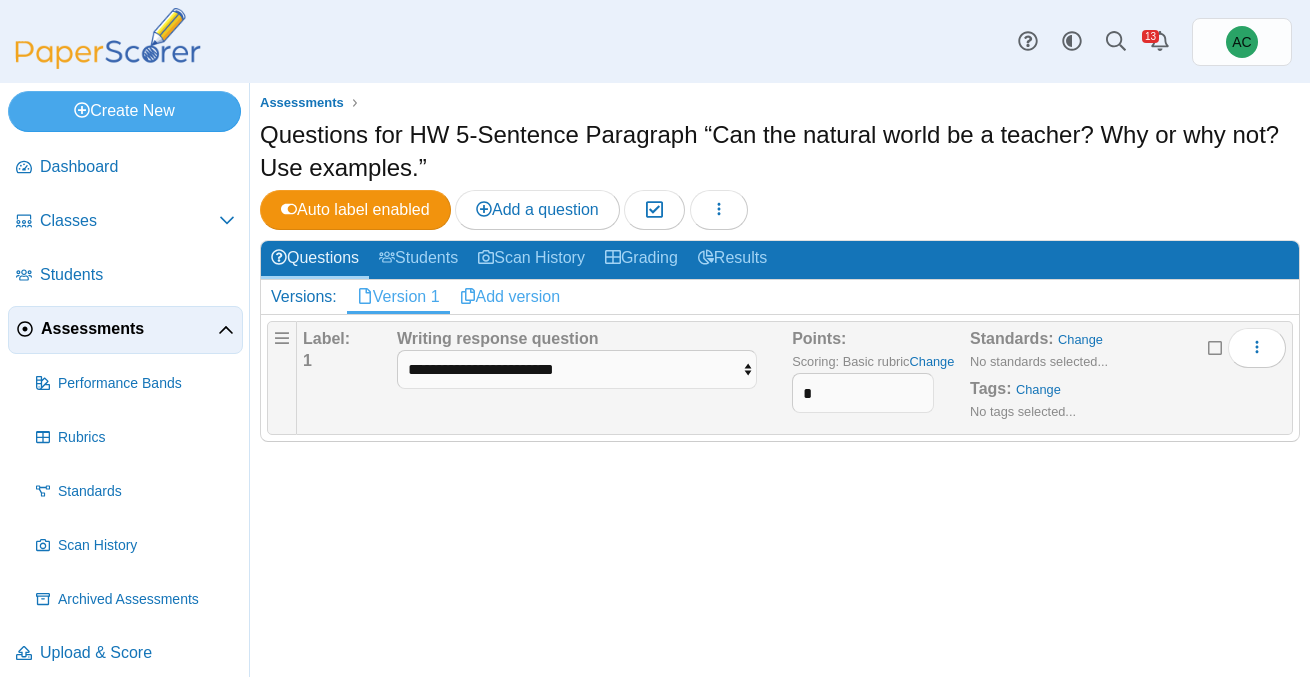 scroll, scrollTop: 0, scrollLeft: 0, axis: both 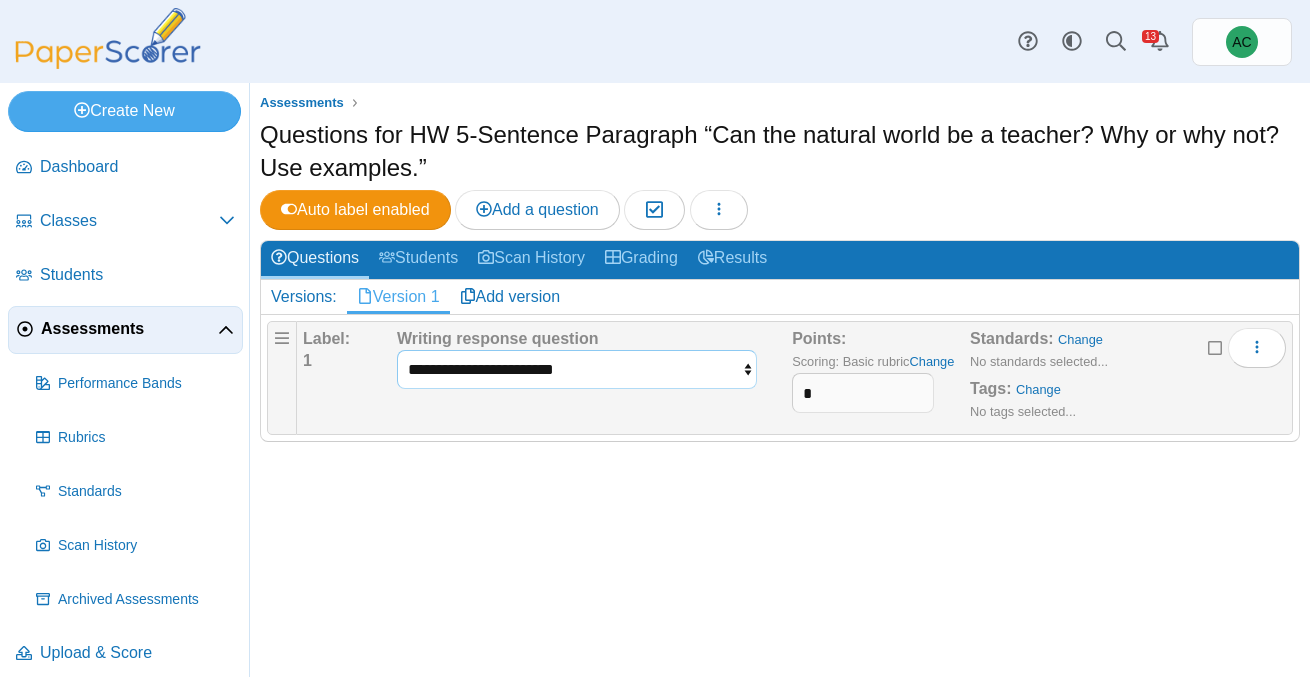 click on "**********" at bounding box center (577, 369) 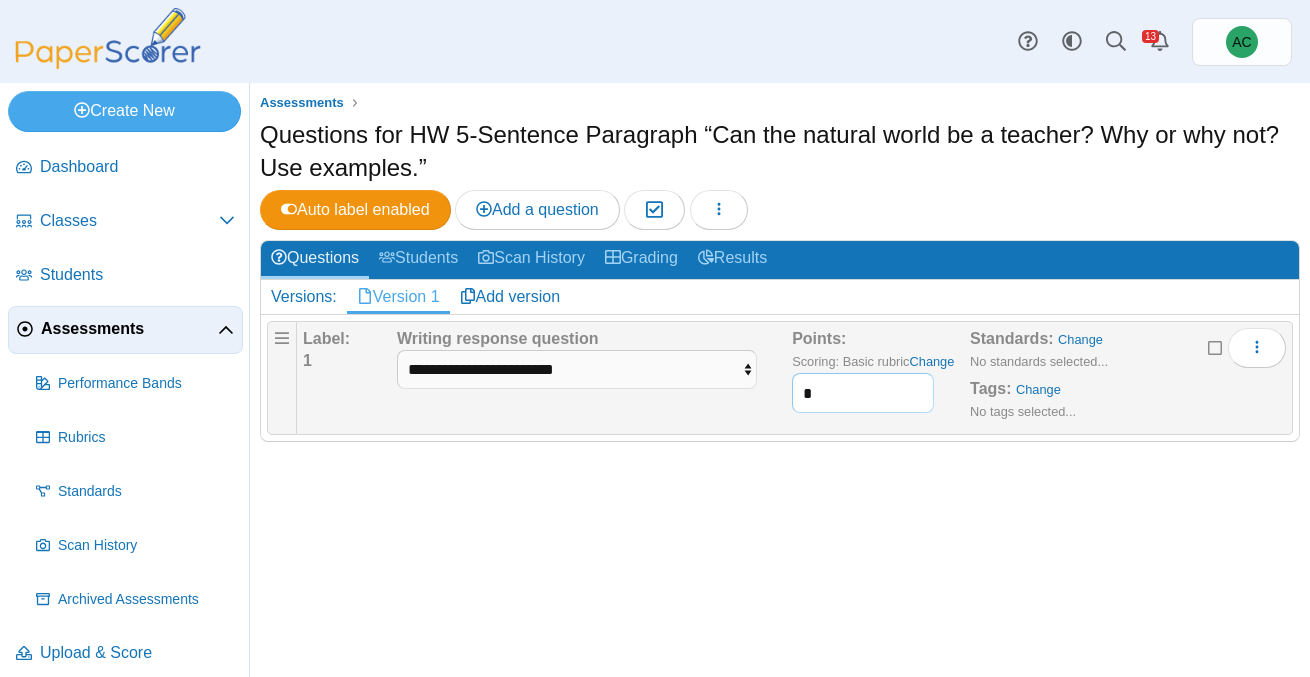 click on "*" at bounding box center (863, 393) 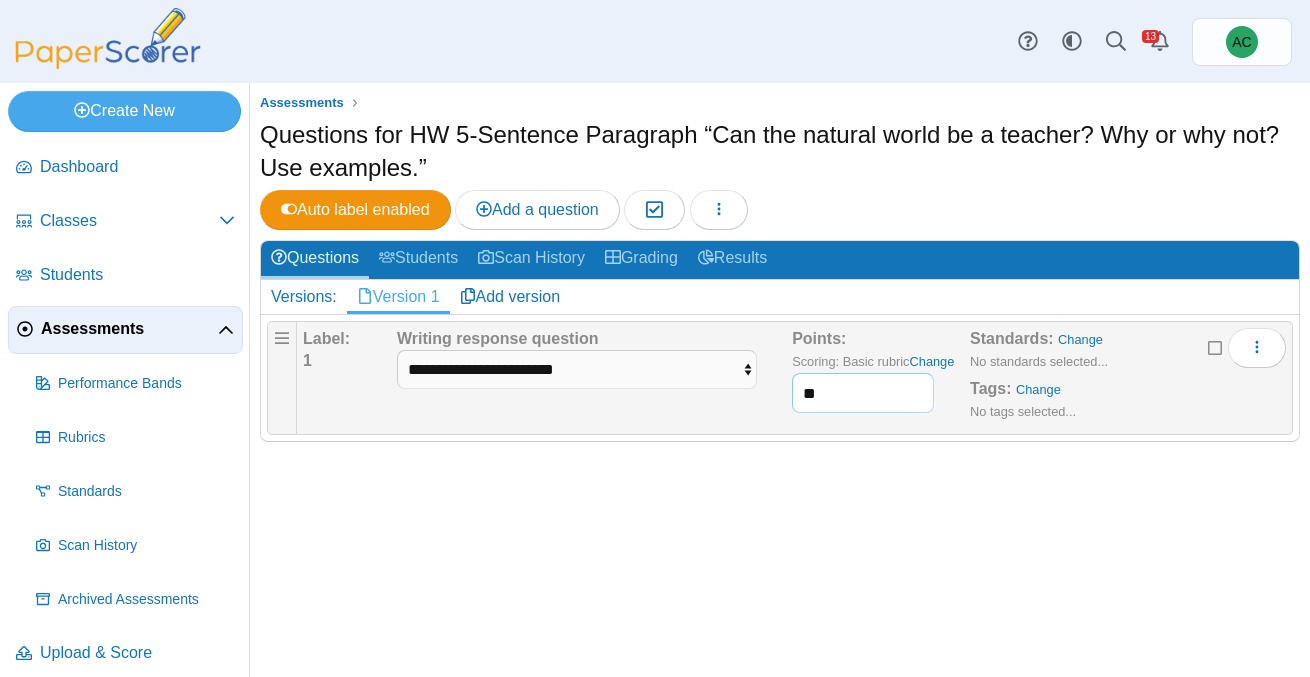 type on "**" 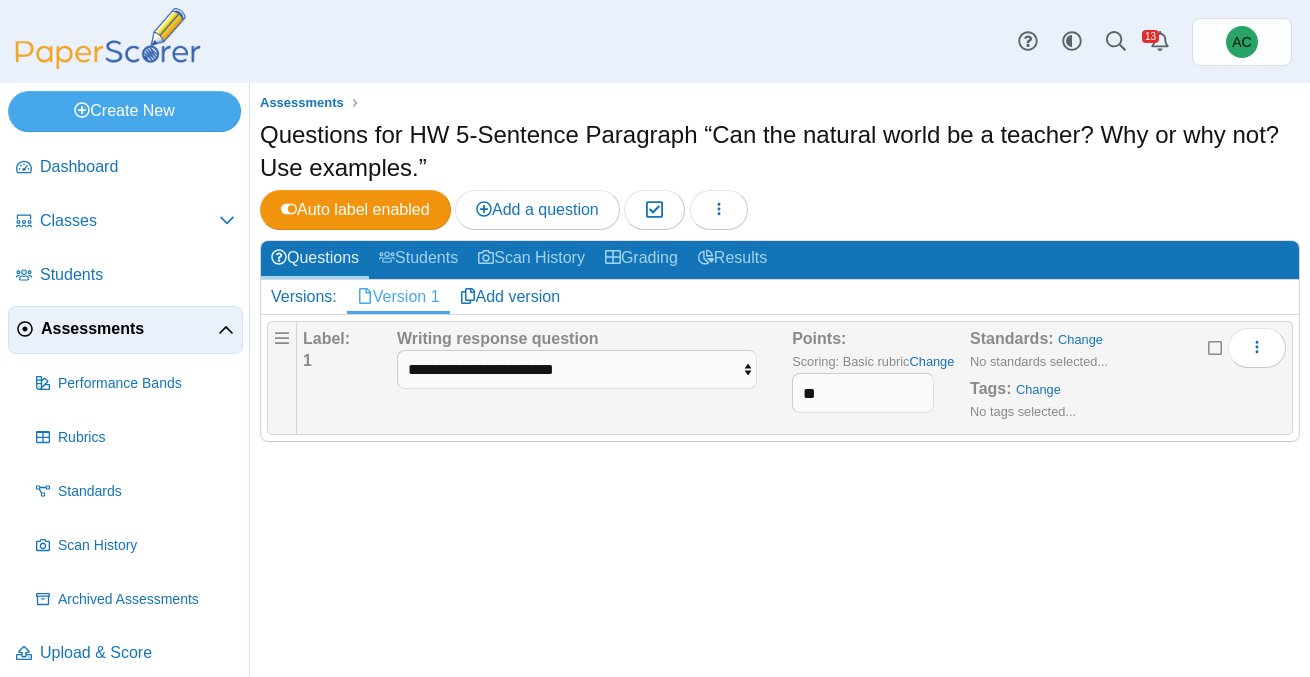 click on "Assessments
Questions for HW 5-Sentence Paragraph “Can the natural world be a teacher? Why or why not? Use examples.”
Auto label enabled
Add a question
0" at bounding box center (780, 380) 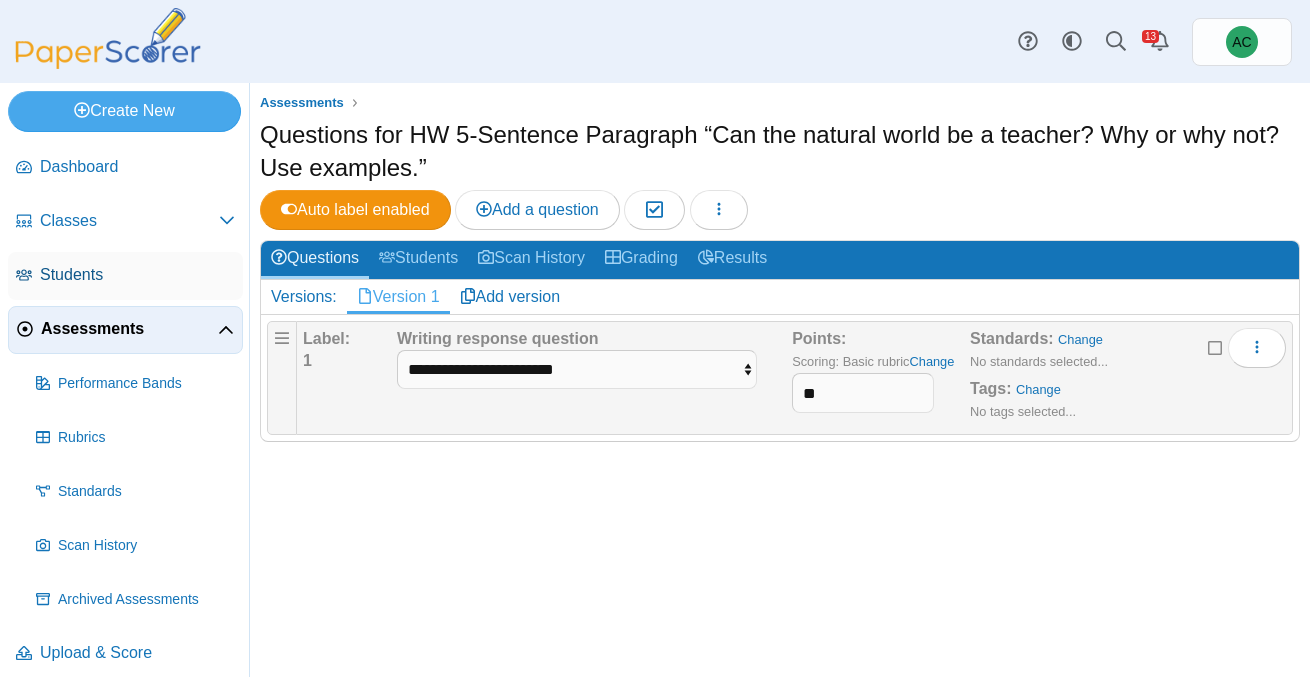 click on "Students" at bounding box center (125, 276) 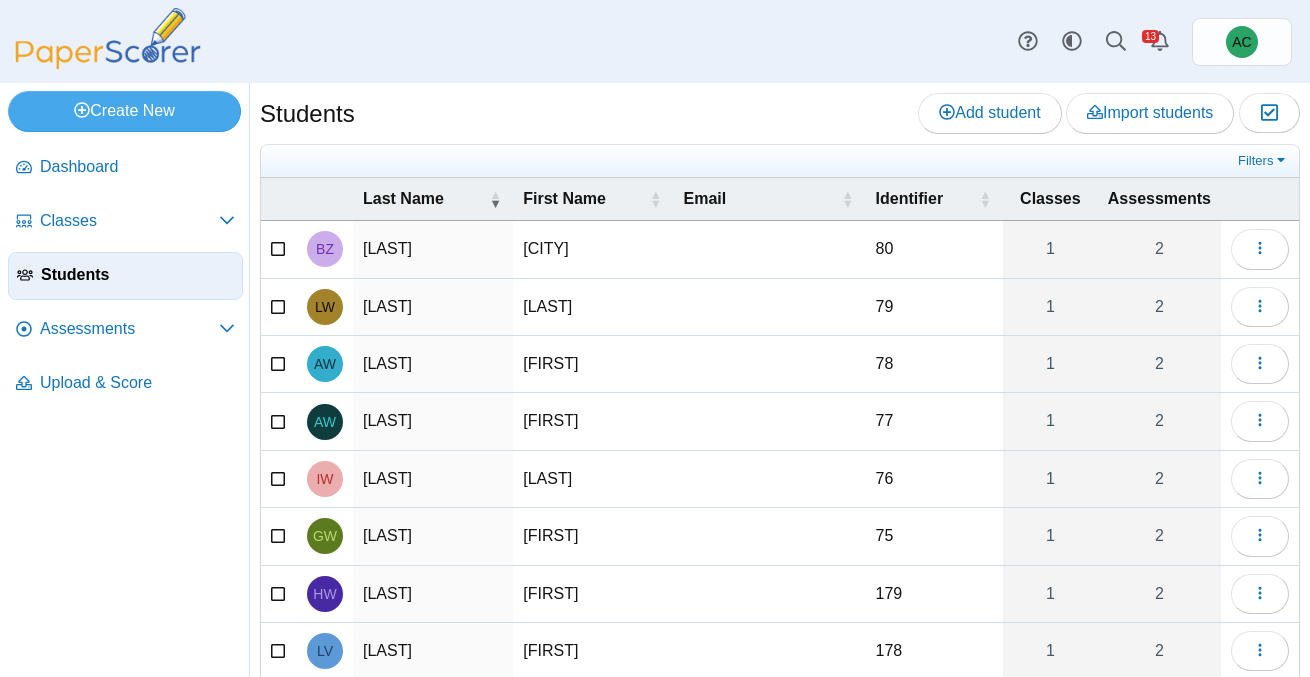 scroll, scrollTop: 0, scrollLeft: 0, axis: both 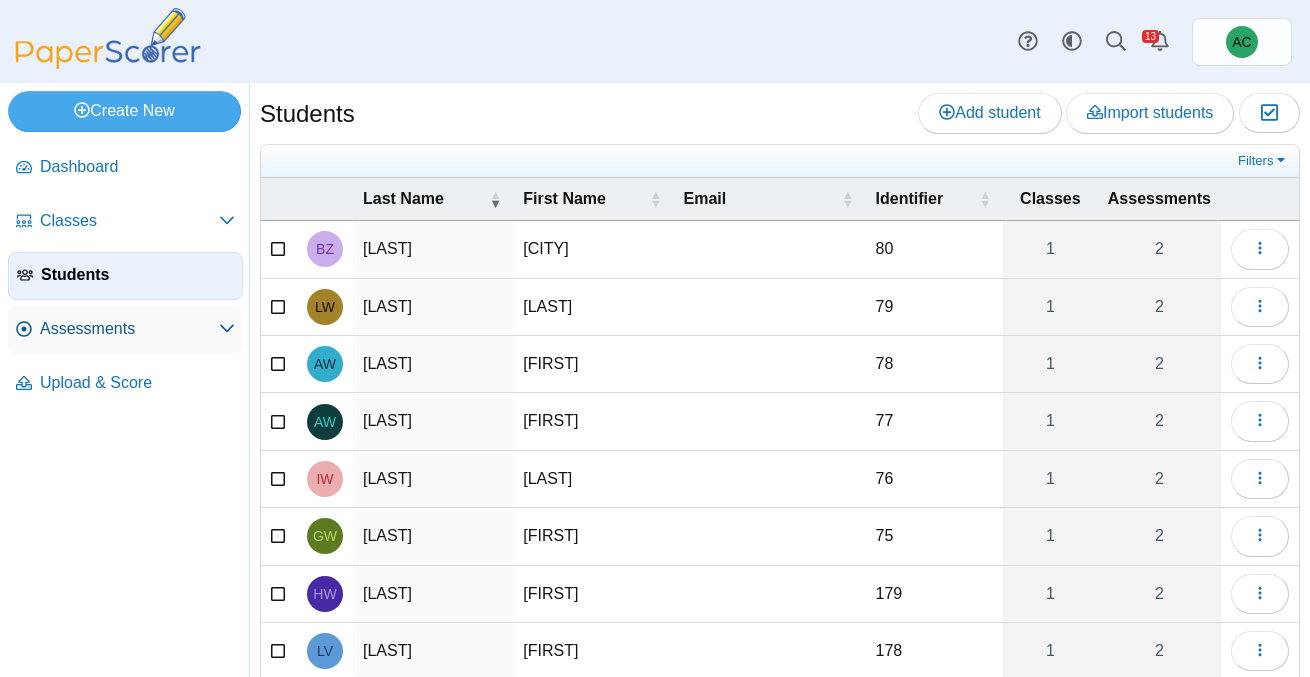 click on "Assessments" at bounding box center (129, 329) 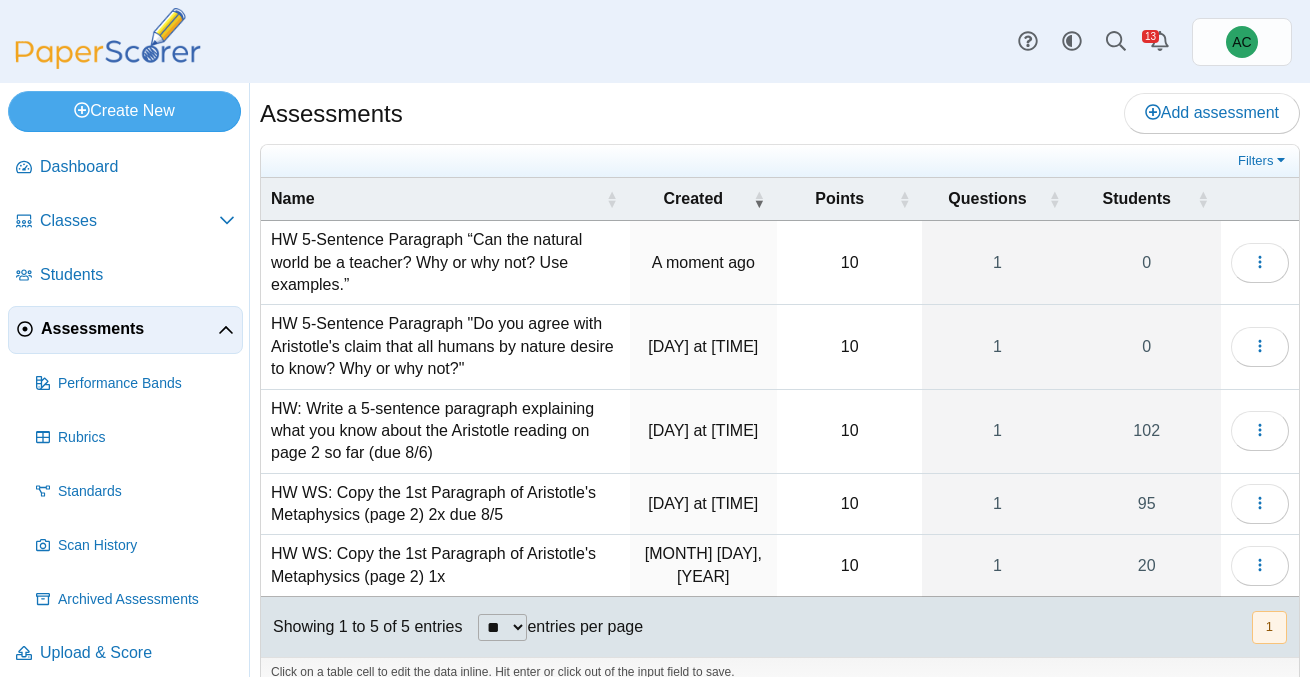 scroll, scrollTop: 0, scrollLeft: 0, axis: both 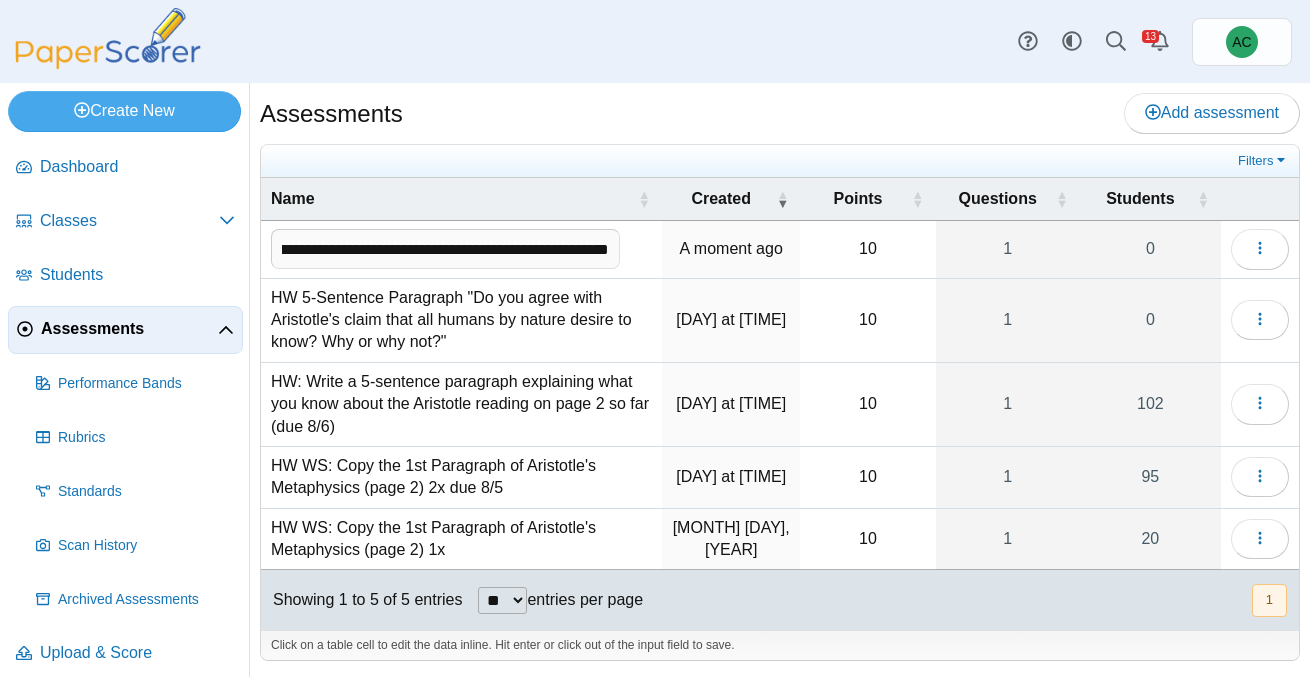 click on "**********" at bounding box center (445, 249) 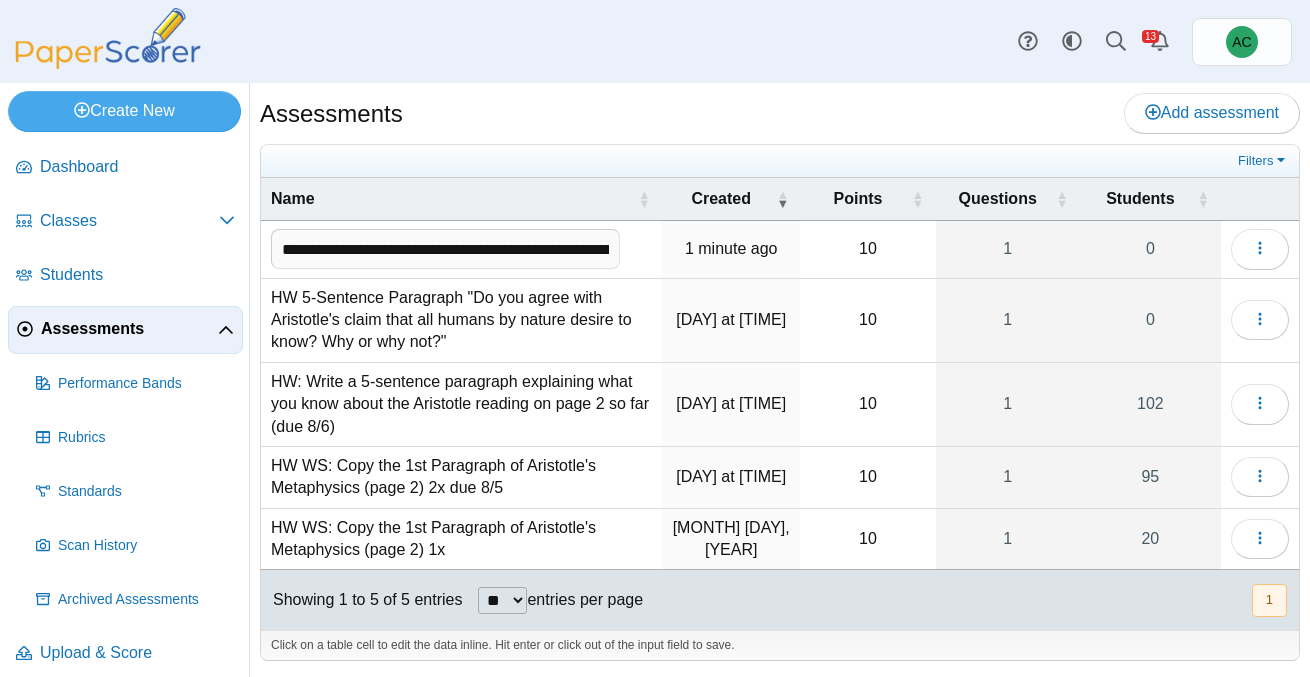 drag, startPoint x: 599, startPoint y: 251, endPoint x: 544, endPoint y: 251, distance: 55 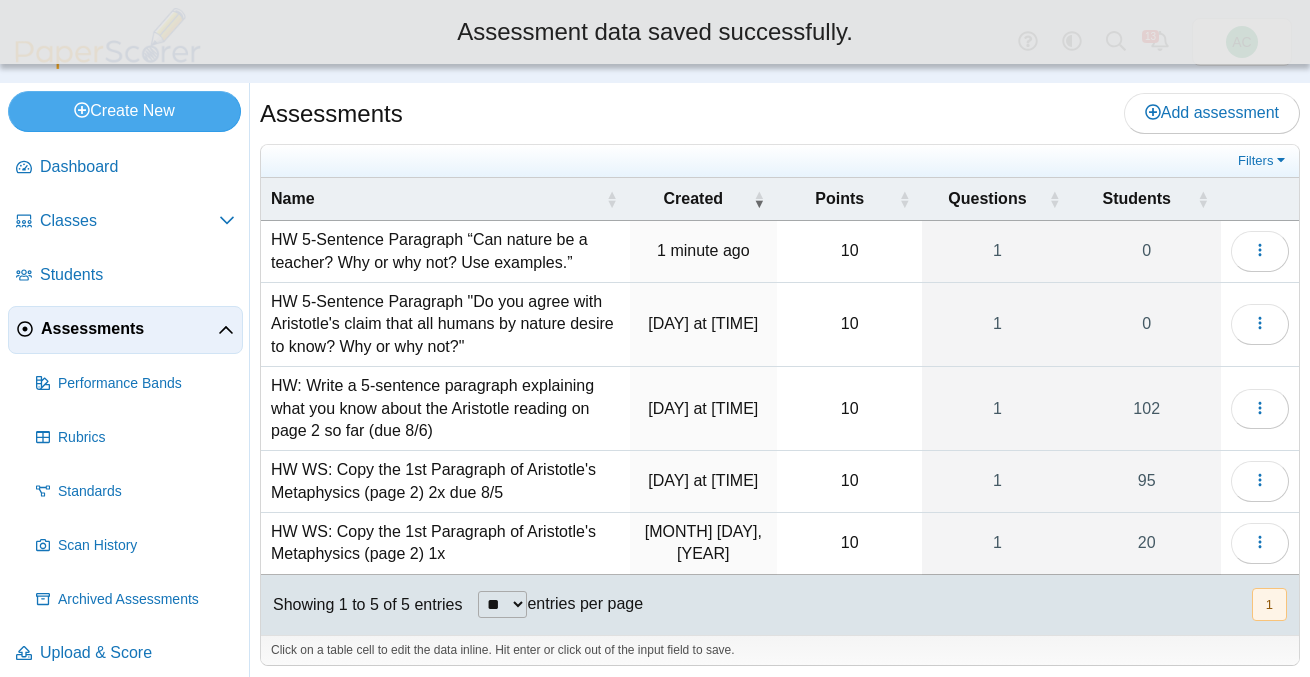 click on "Dashboard
Classes
Archived classes
Students  Assessments" at bounding box center [655, 41] 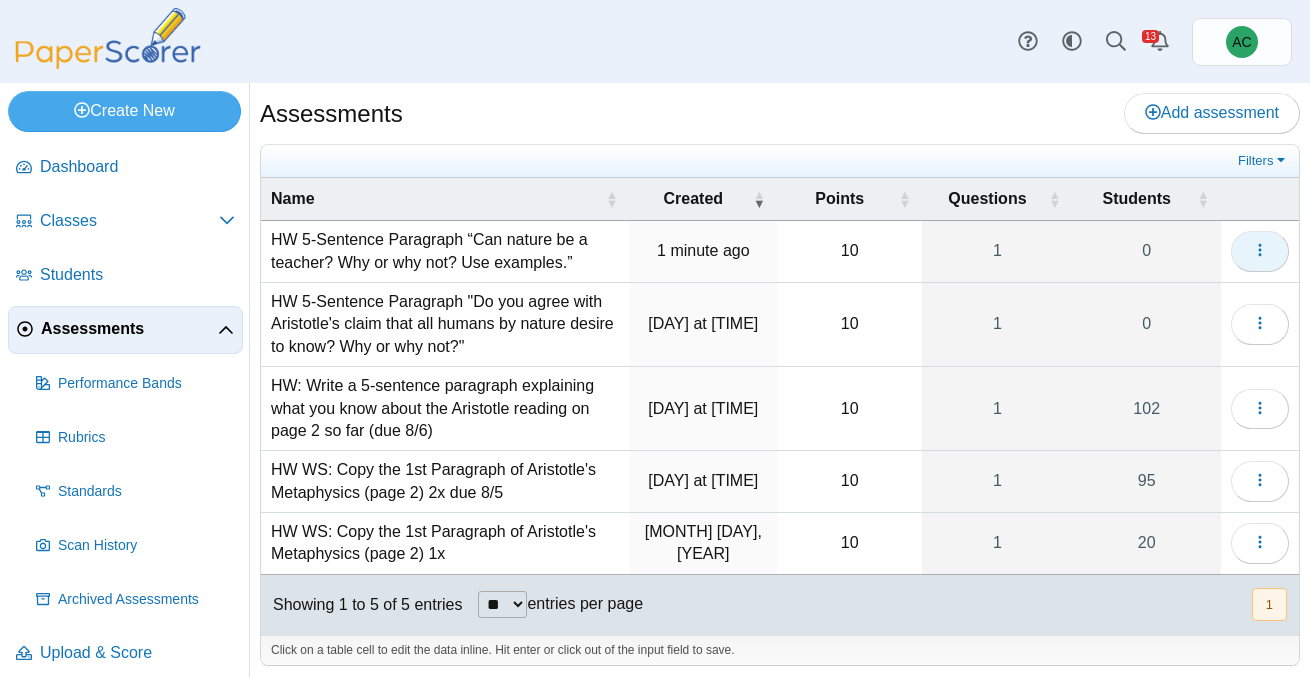 click at bounding box center [1260, 251] 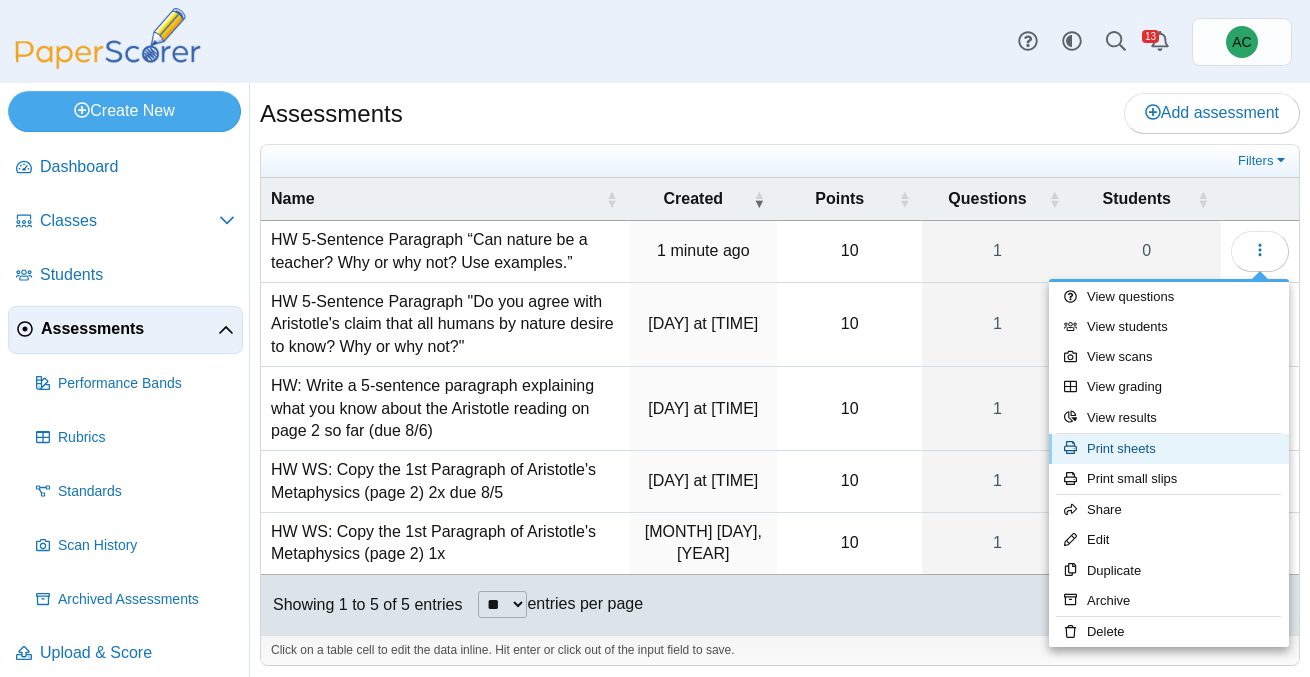 click on "Print sheets" at bounding box center (1169, 449) 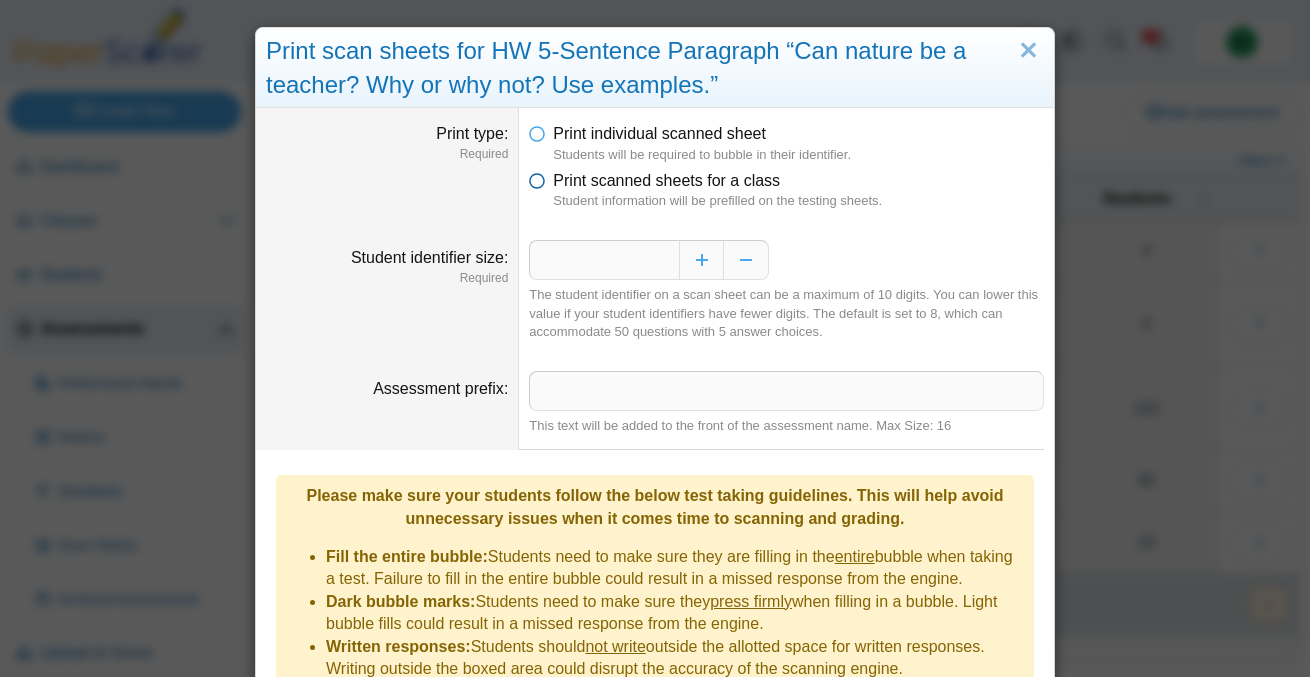 click on "Print scanned sheets for a class" at bounding box center (666, 180) 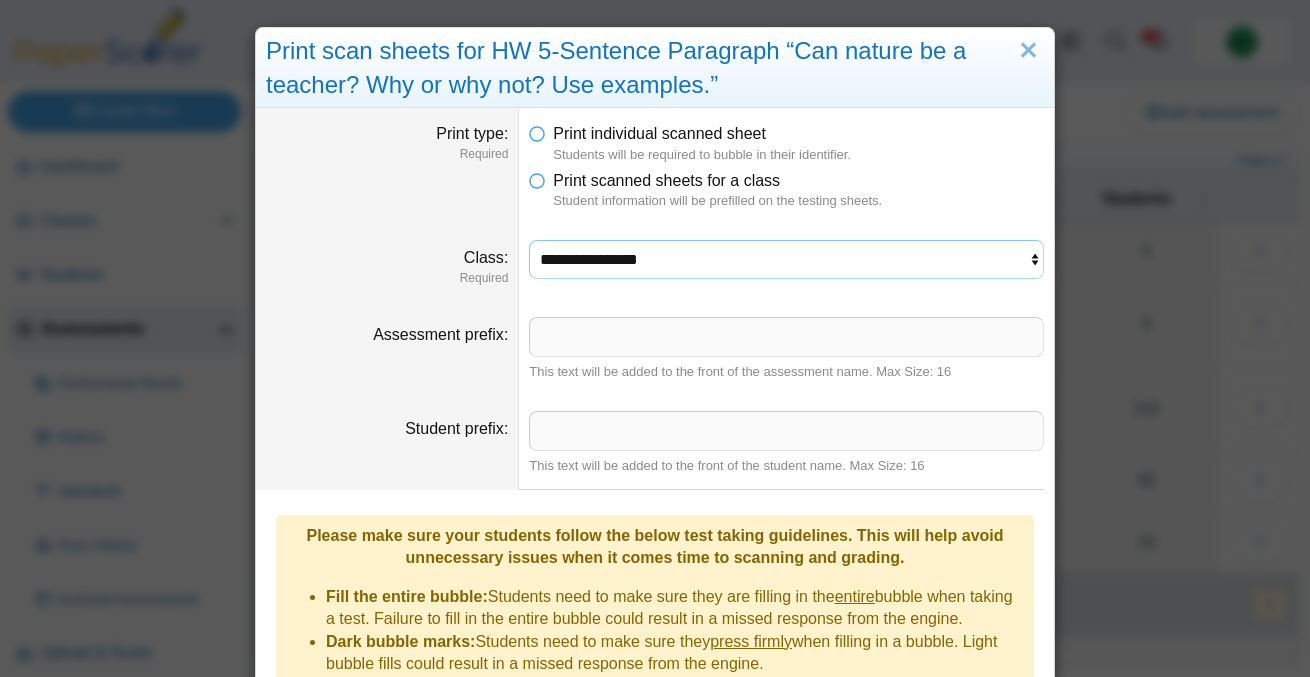 click on "**********" at bounding box center (786, 259) 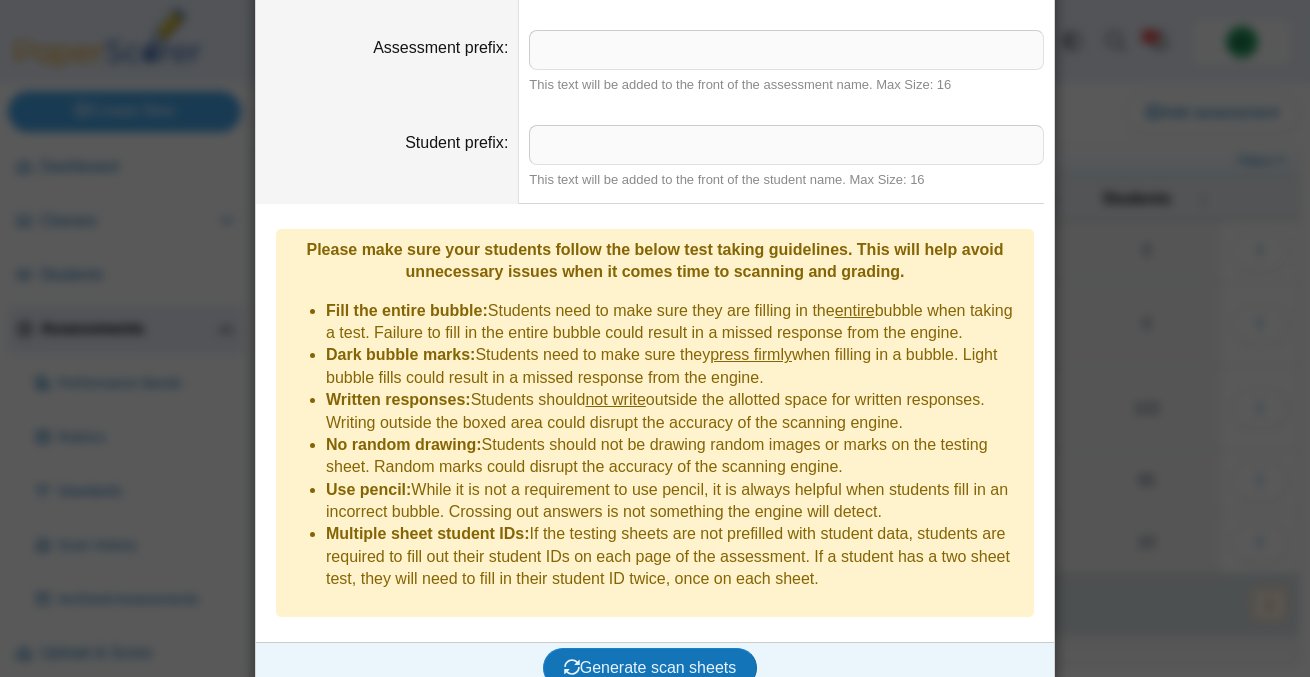 scroll, scrollTop: 363, scrollLeft: 0, axis: vertical 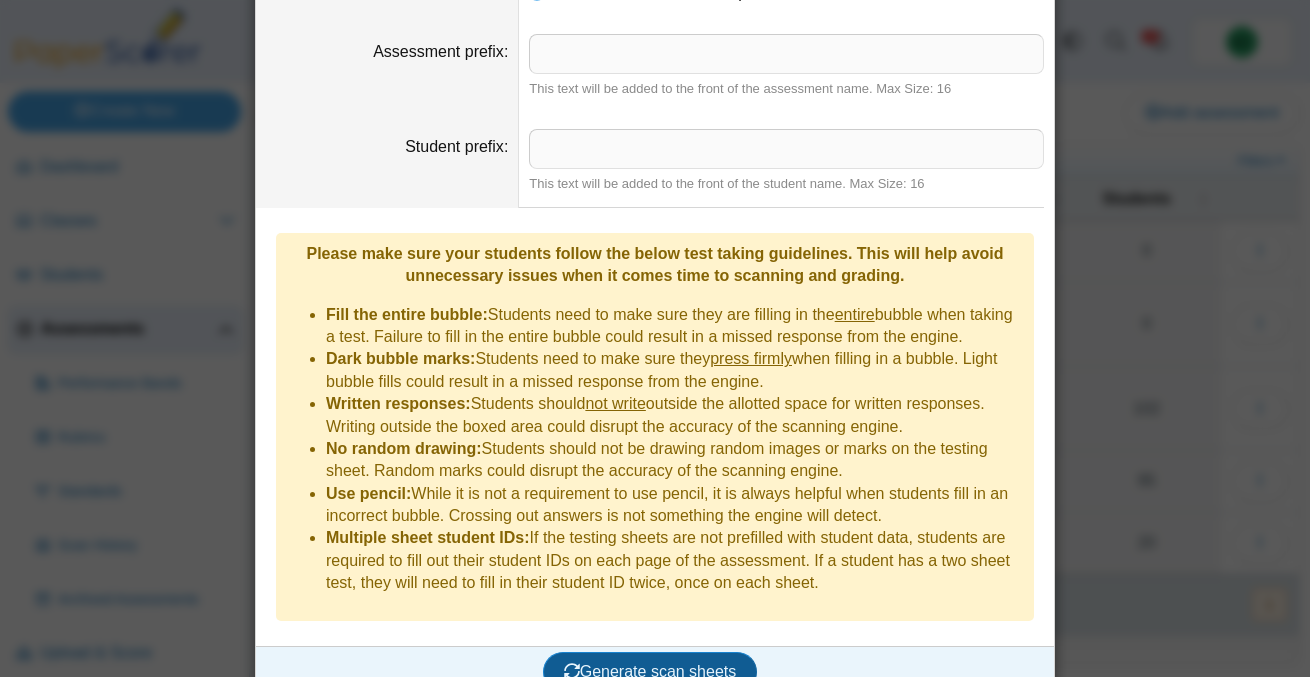 click on "Generate scan sheets" at bounding box center [650, 671] 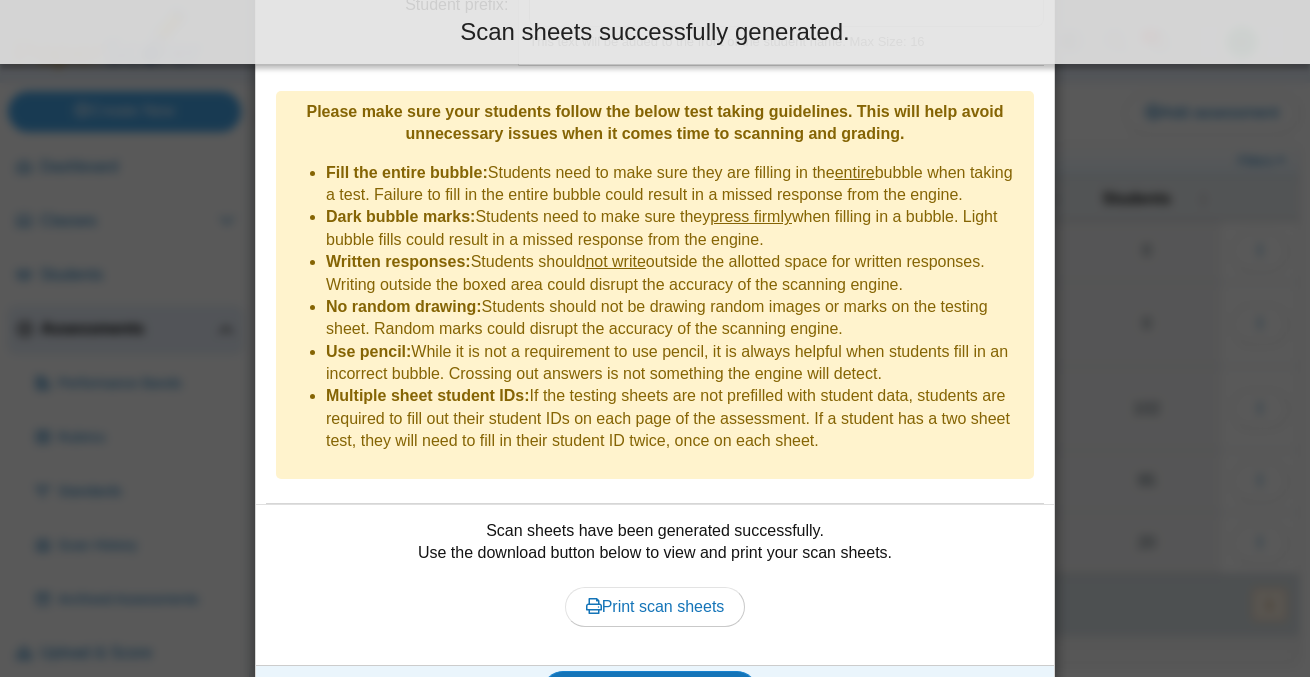 scroll, scrollTop: 528, scrollLeft: 0, axis: vertical 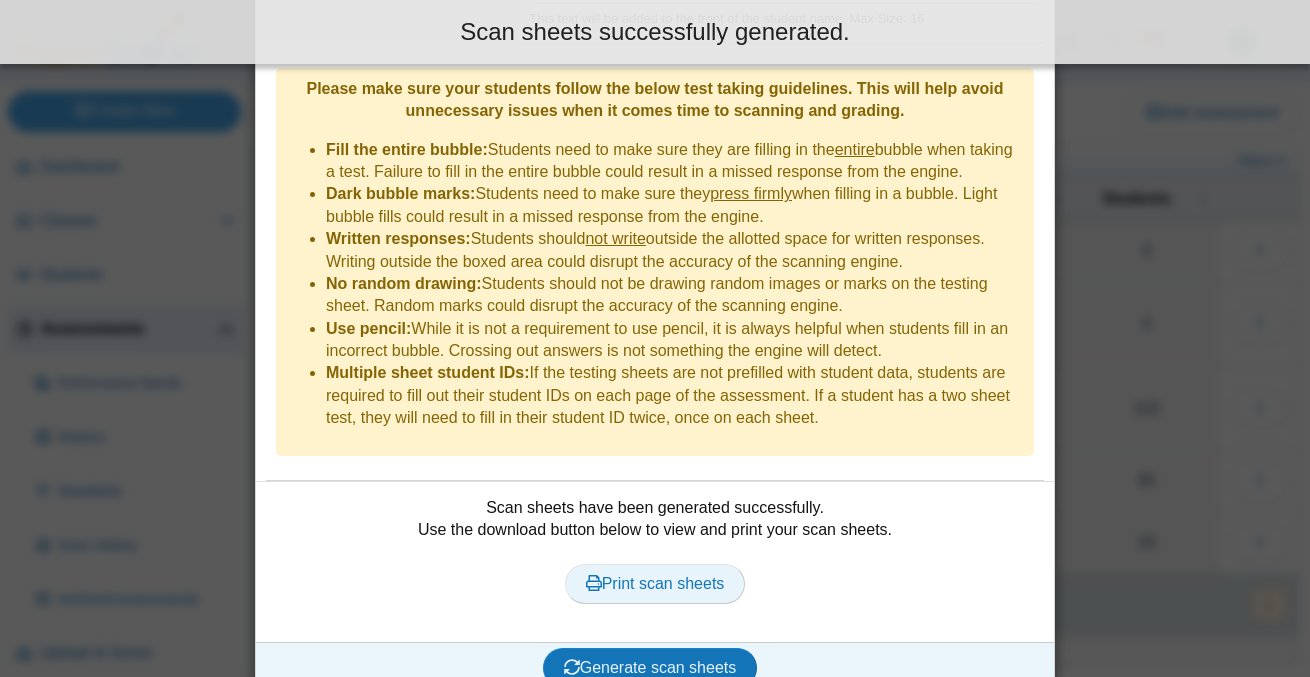 click on "Print scan sheets" at bounding box center (655, 584) 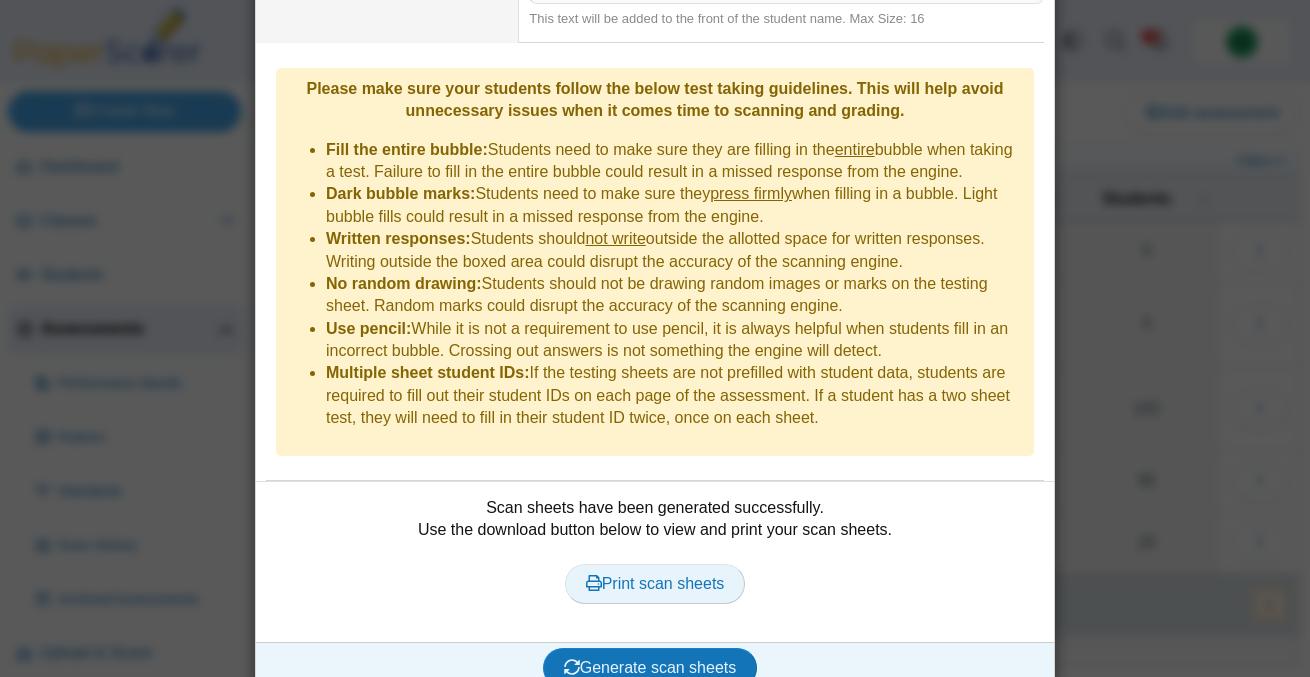 scroll, scrollTop: 0, scrollLeft: 0, axis: both 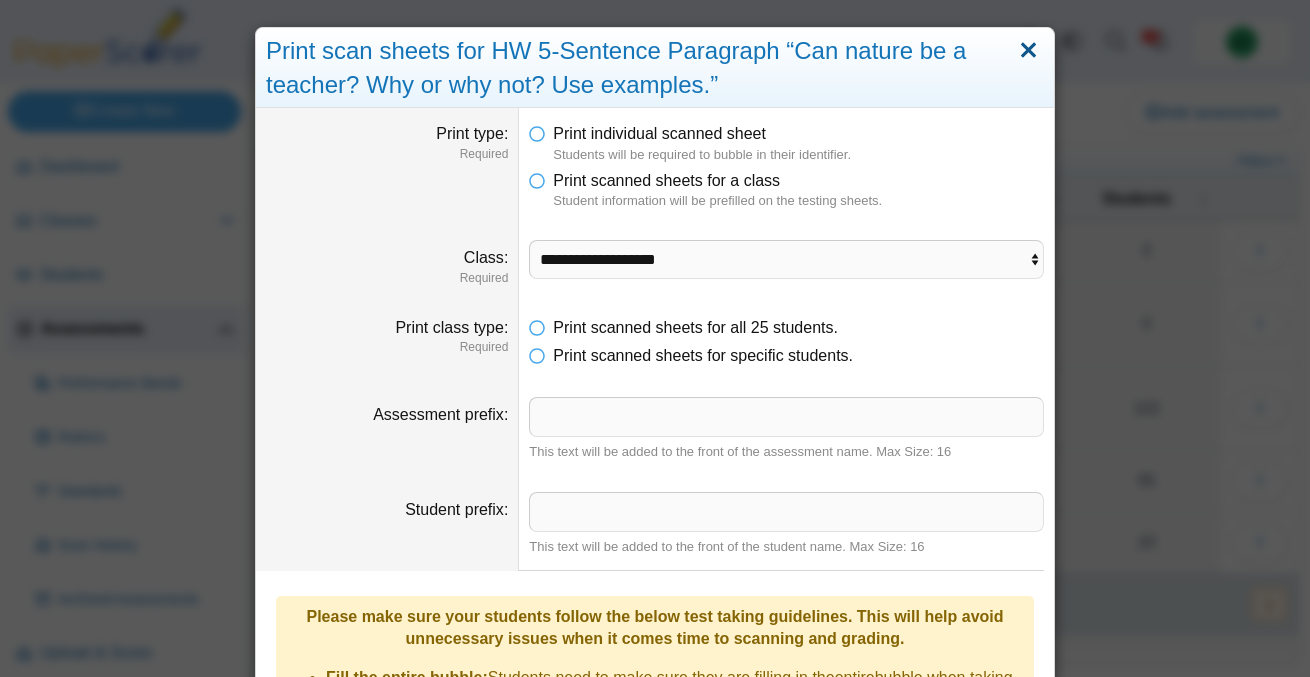 click at bounding box center (1028, 51) 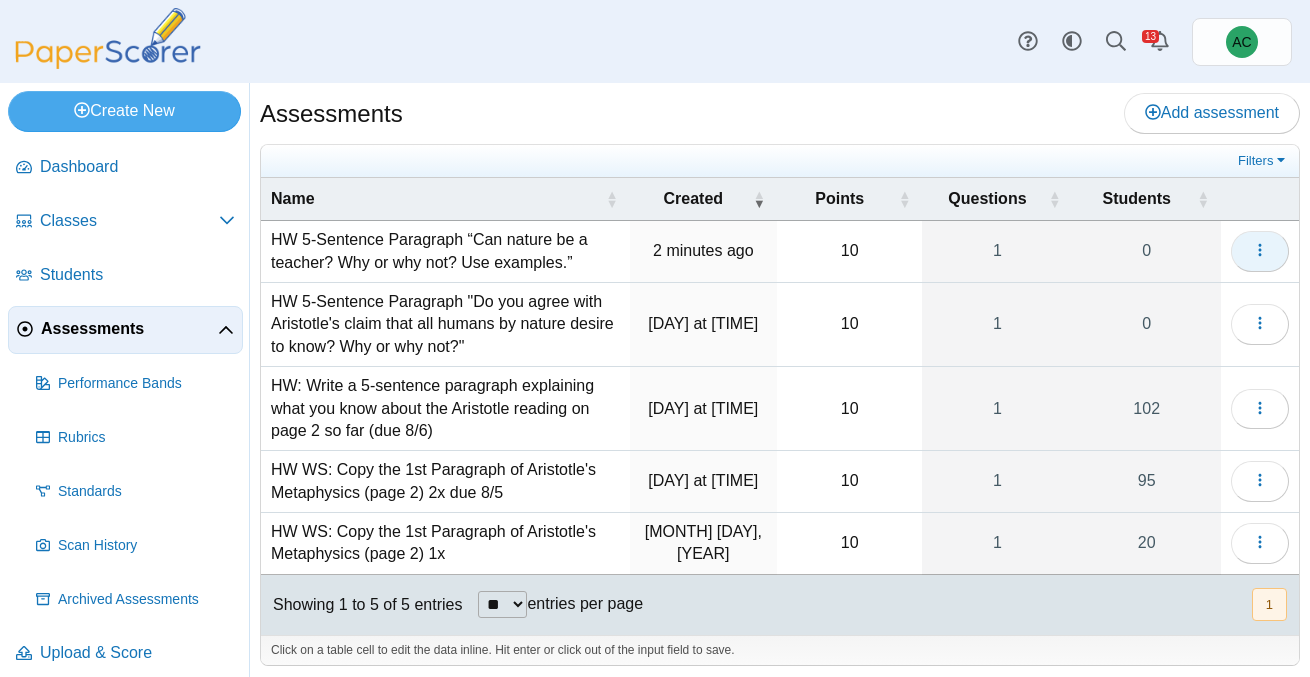 click at bounding box center [1260, 251] 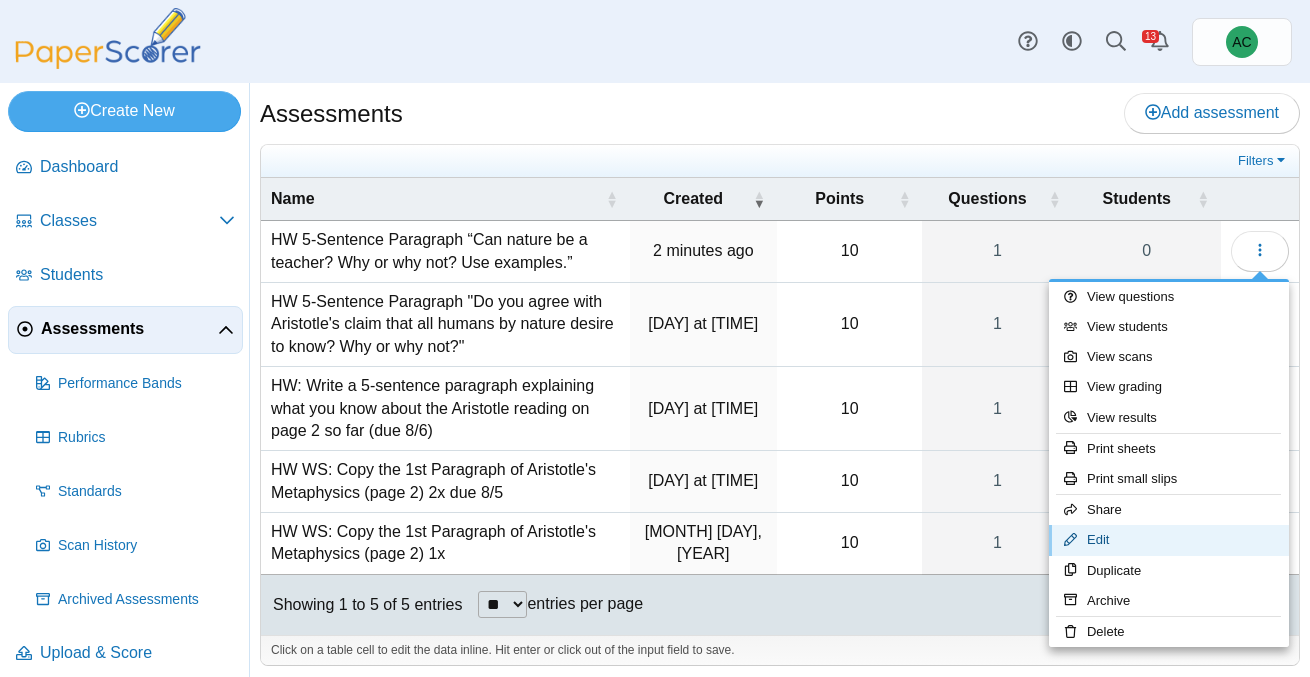 click on "Edit" at bounding box center [1169, 540] 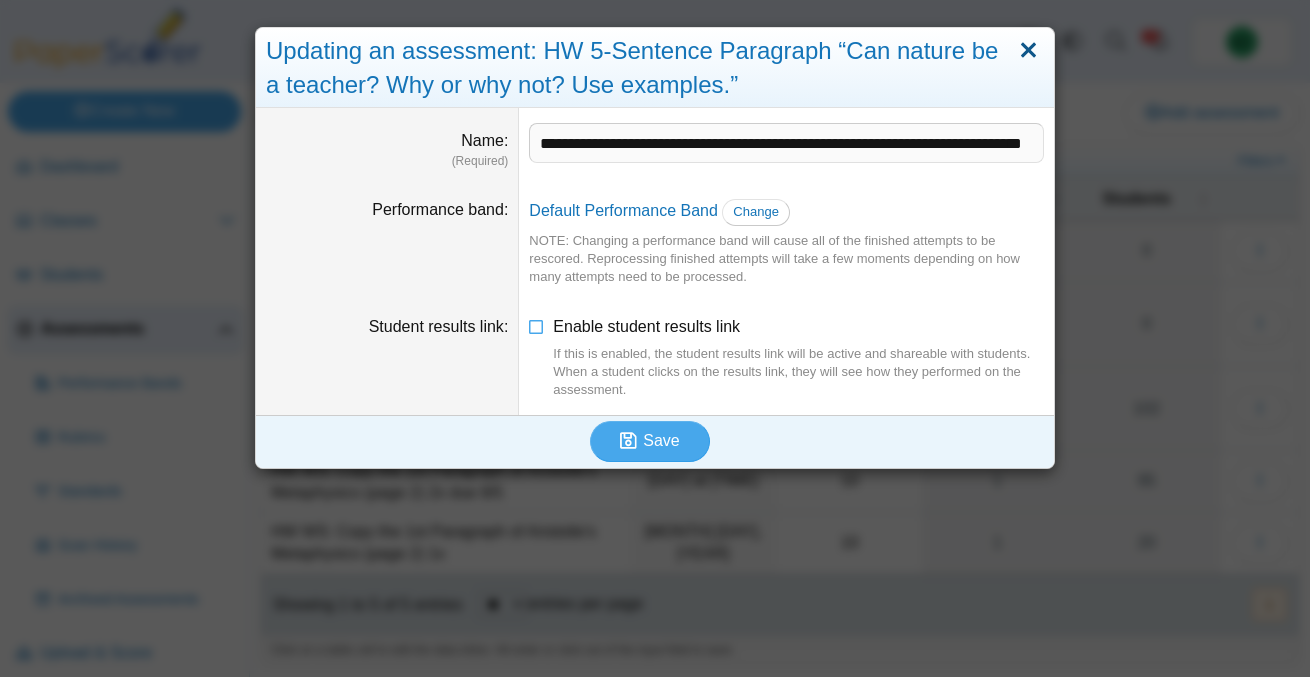 click at bounding box center [1028, 51] 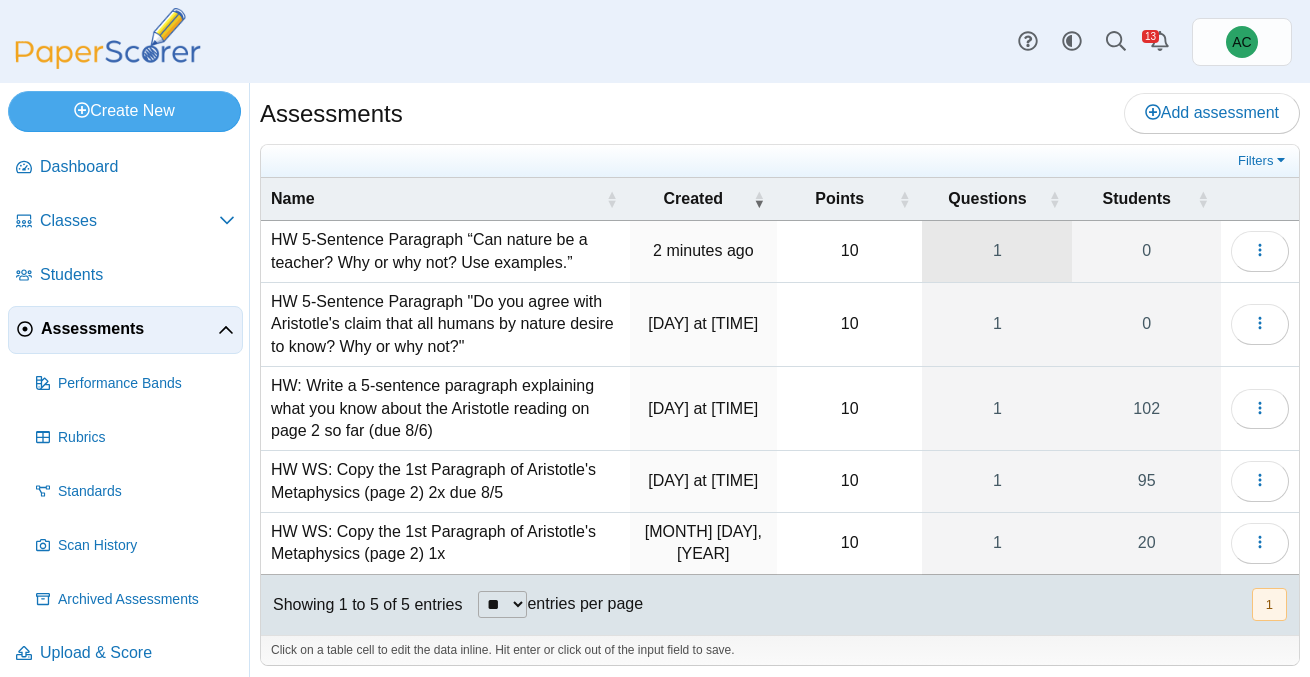 click on "1" at bounding box center (997, 251) 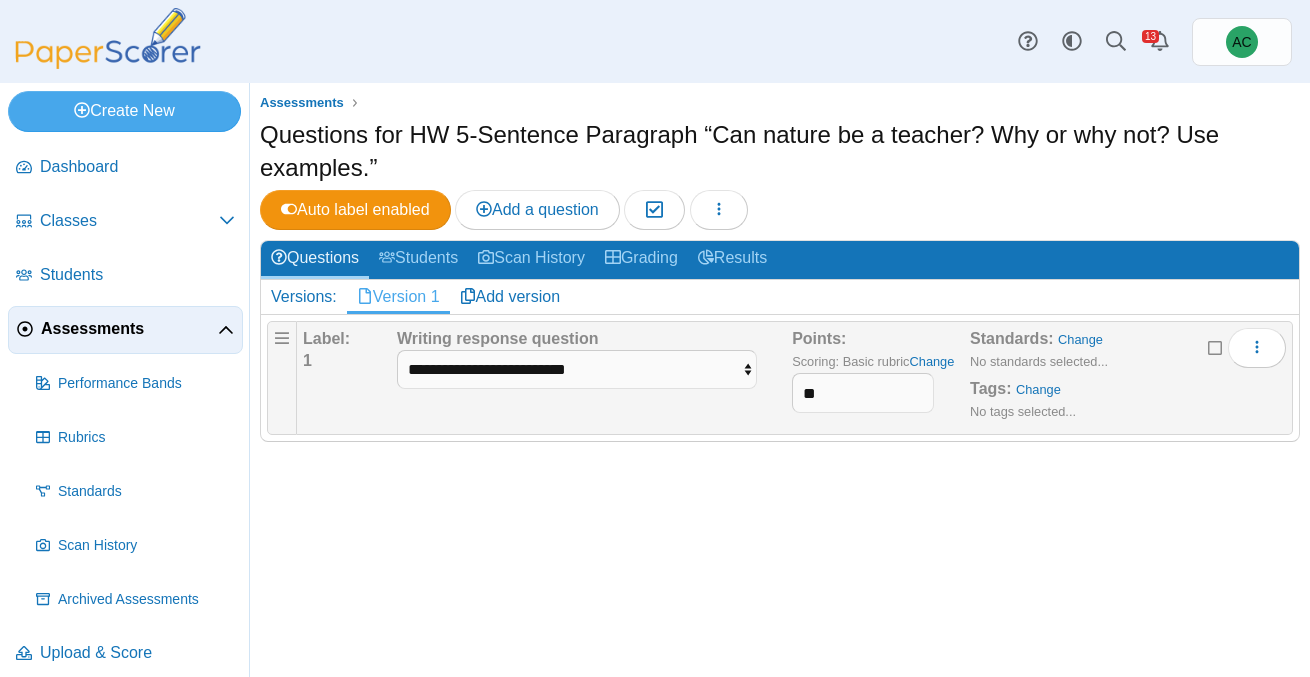 scroll, scrollTop: 0, scrollLeft: 0, axis: both 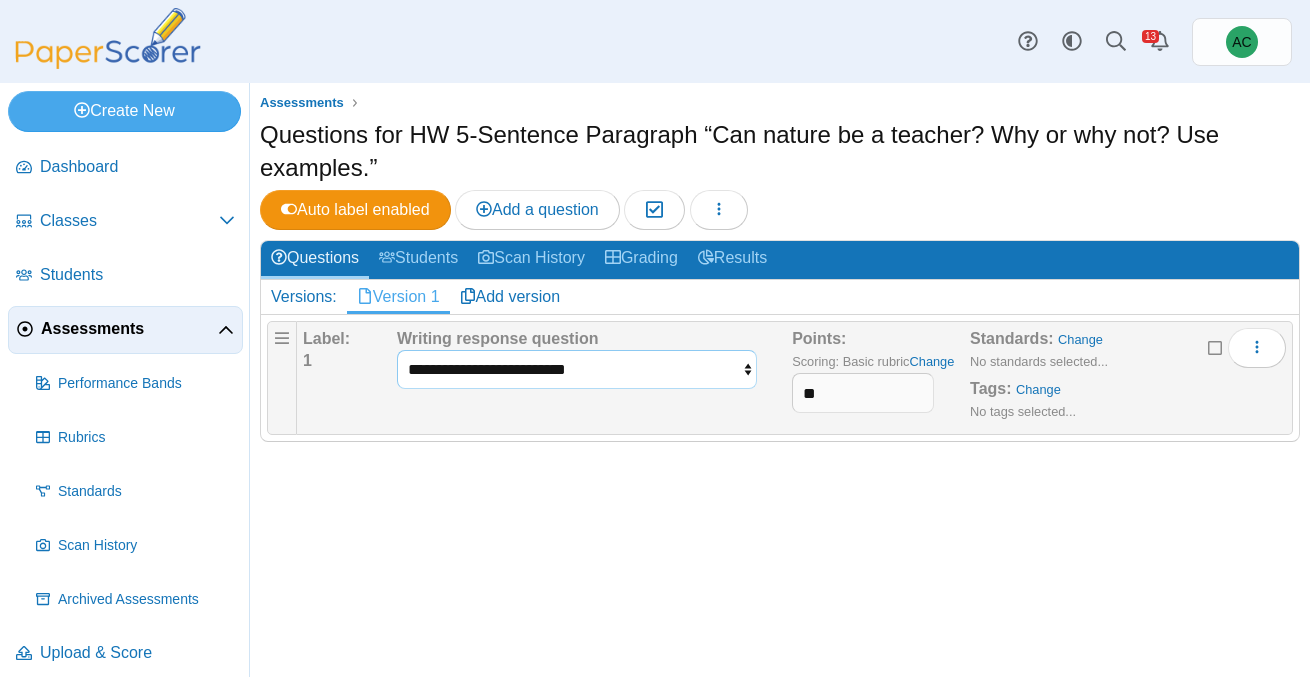 click on "**********" at bounding box center [577, 369] 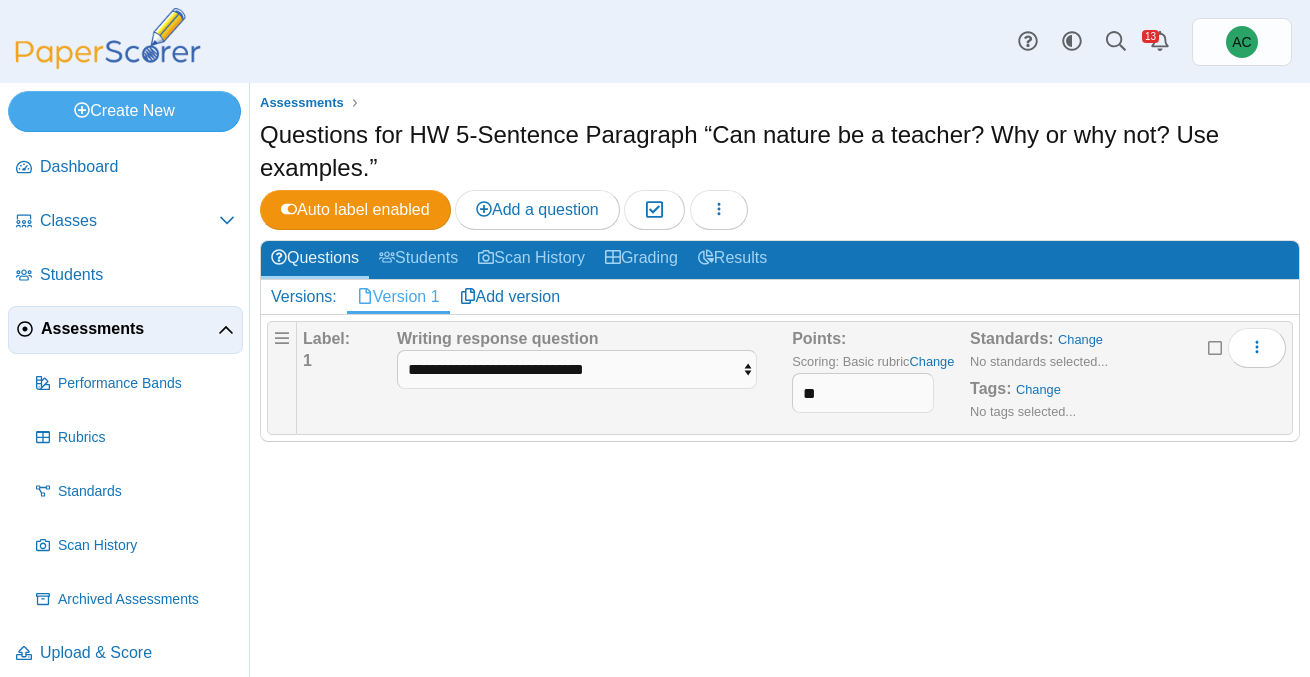 click on "Assessments" at bounding box center (129, 329) 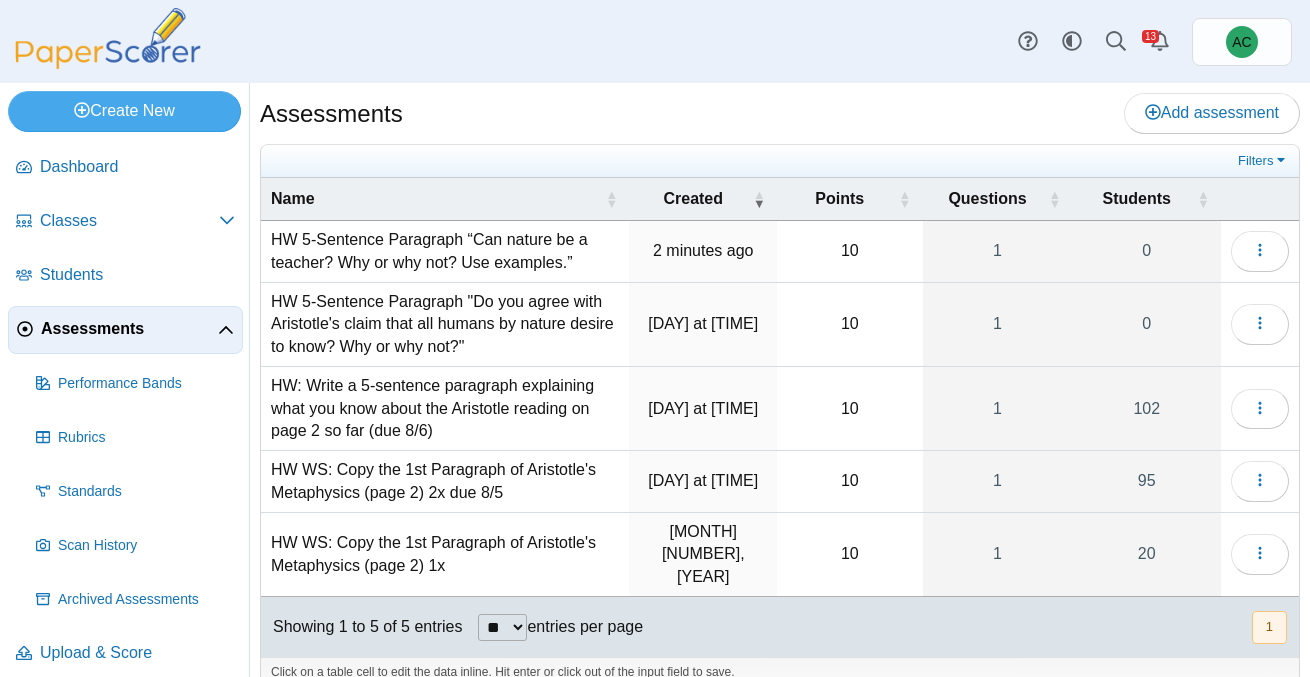 scroll, scrollTop: 0, scrollLeft: 0, axis: both 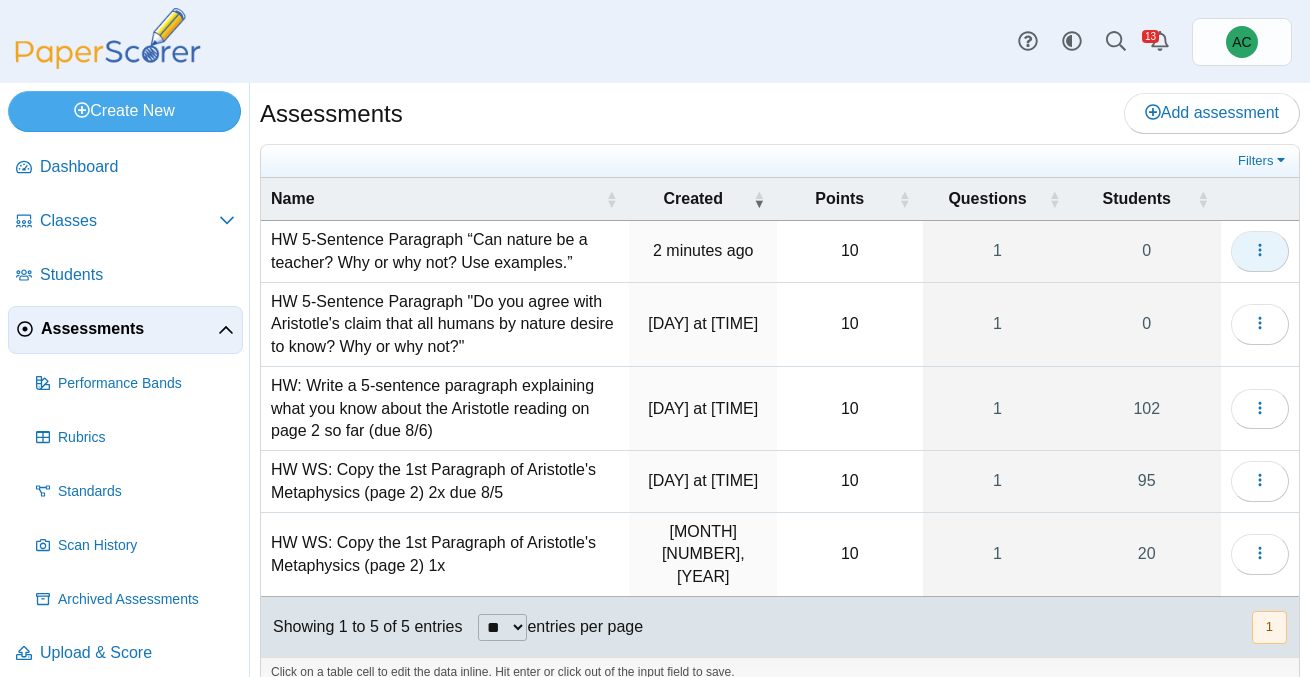 click 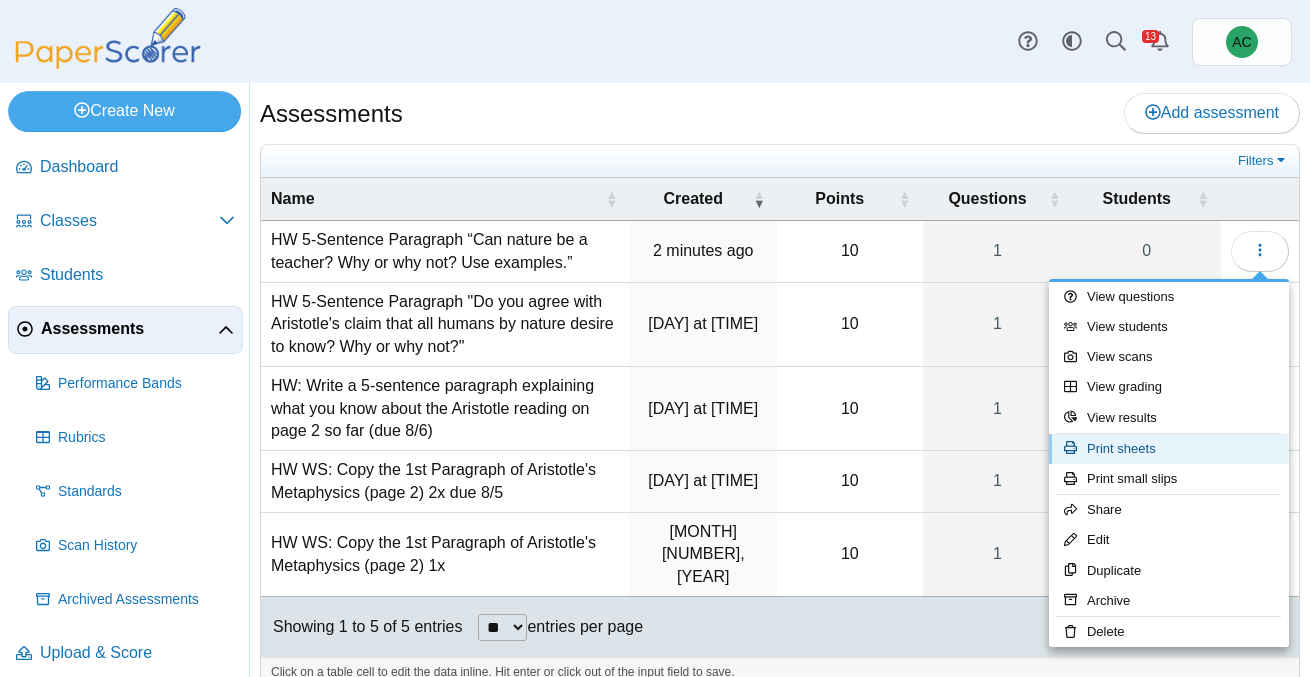 click on "Print sheets" at bounding box center [1169, 449] 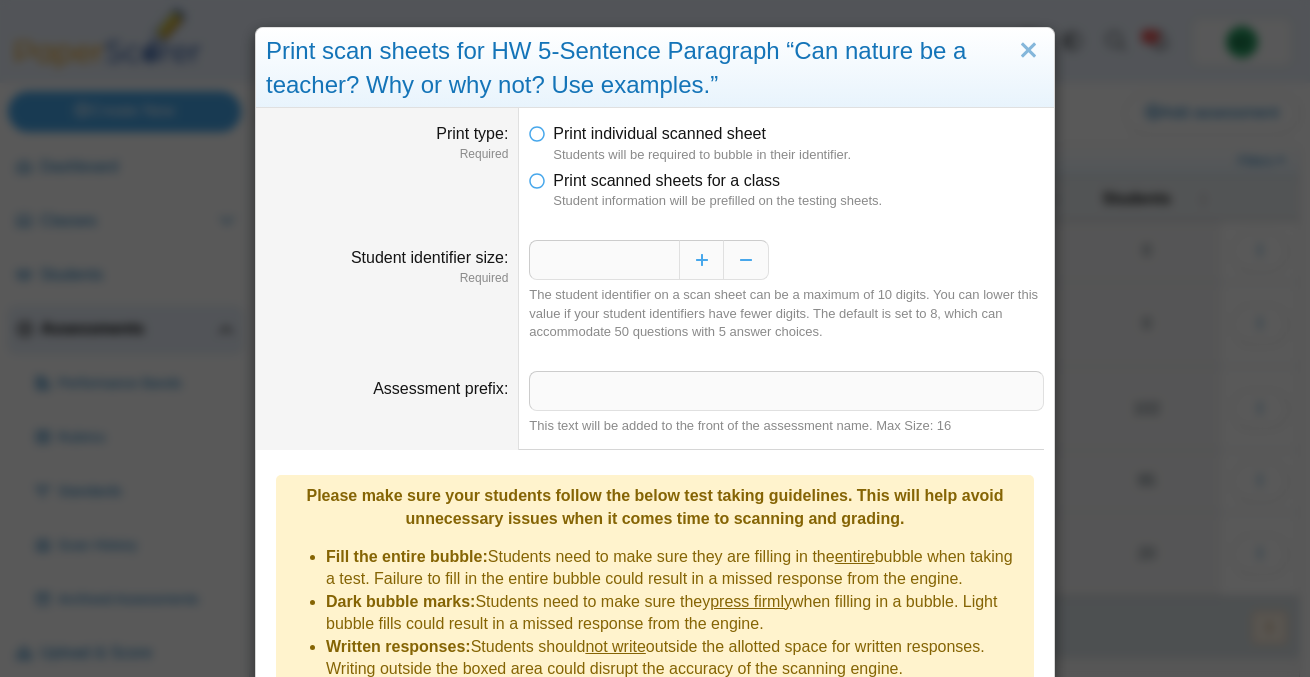 scroll, scrollTop: 12, scrollLeft: 0, axis: vertical 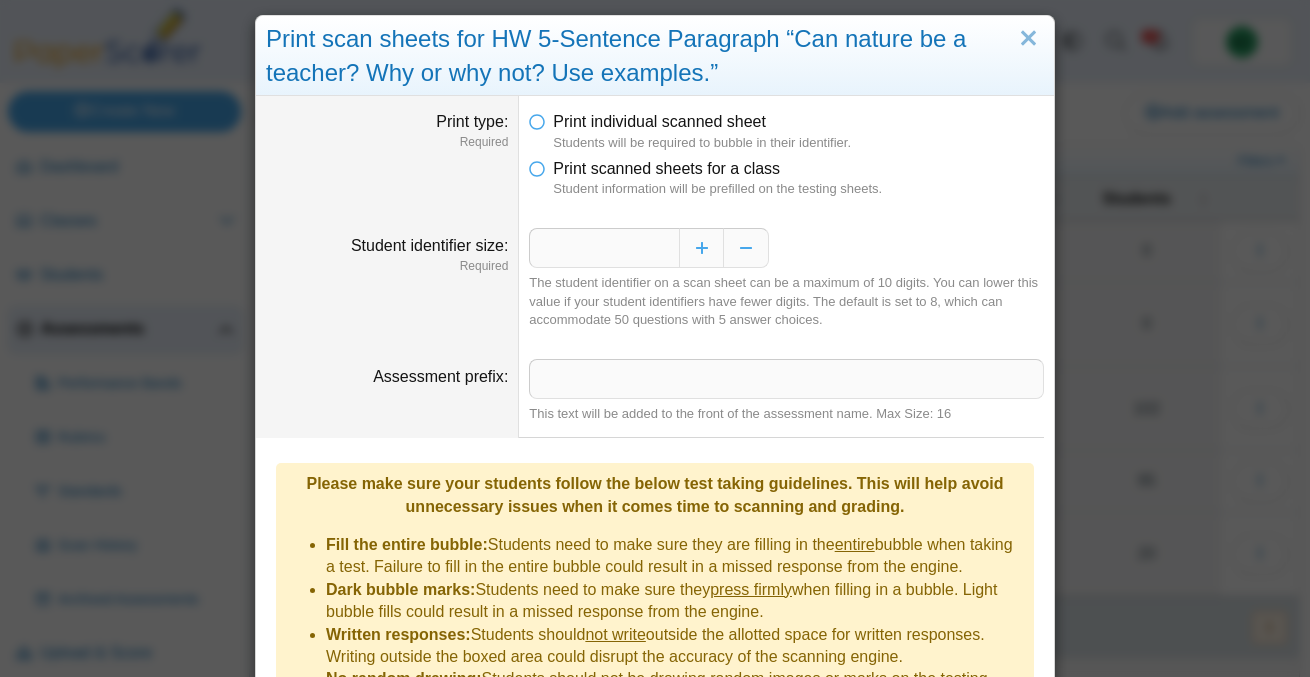 click on "Student information will be prefilled on the testing sheets." at bounding box center (798, 189) 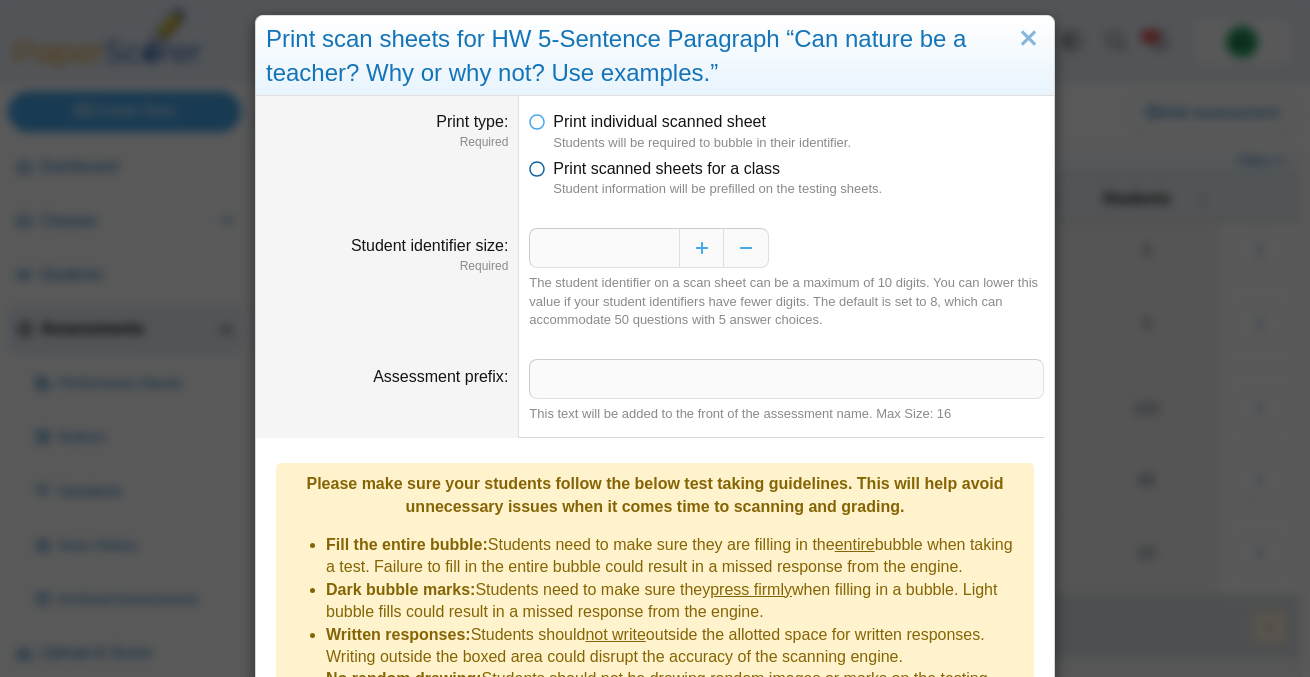 click at bounding box center (537, 165) 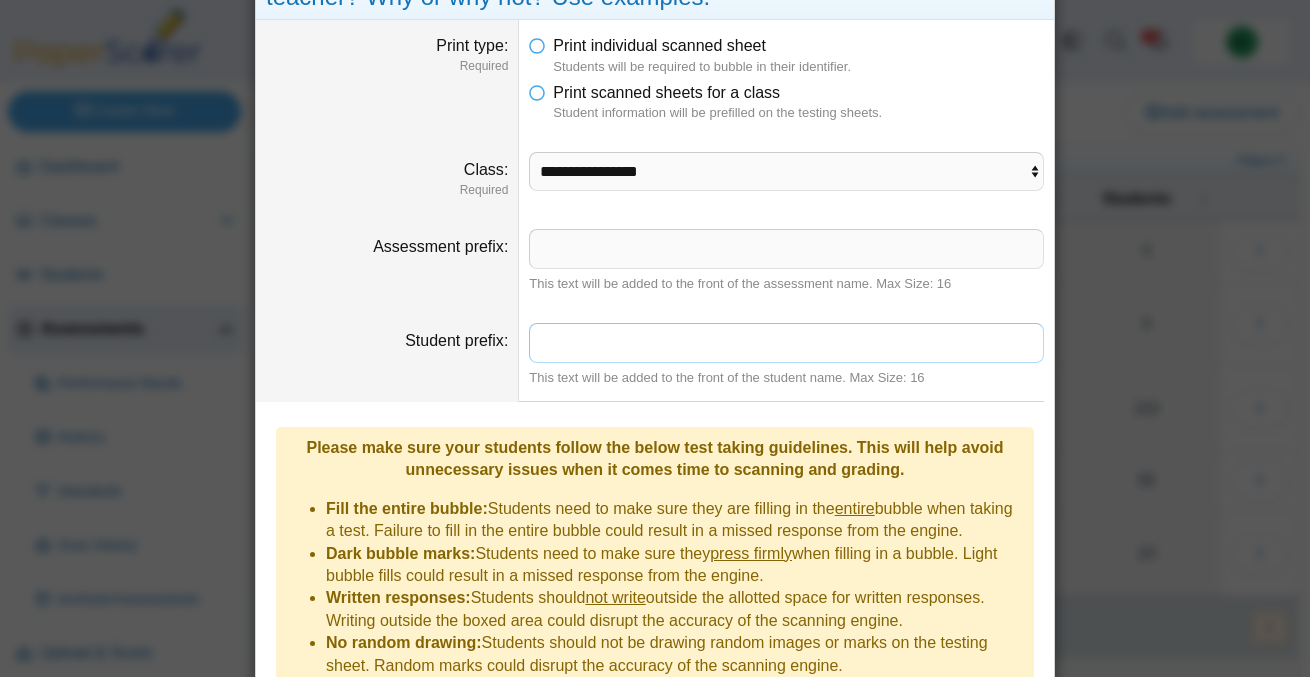 scroll, scrollTop: 86, scrollLeft: 0, axis: vertical 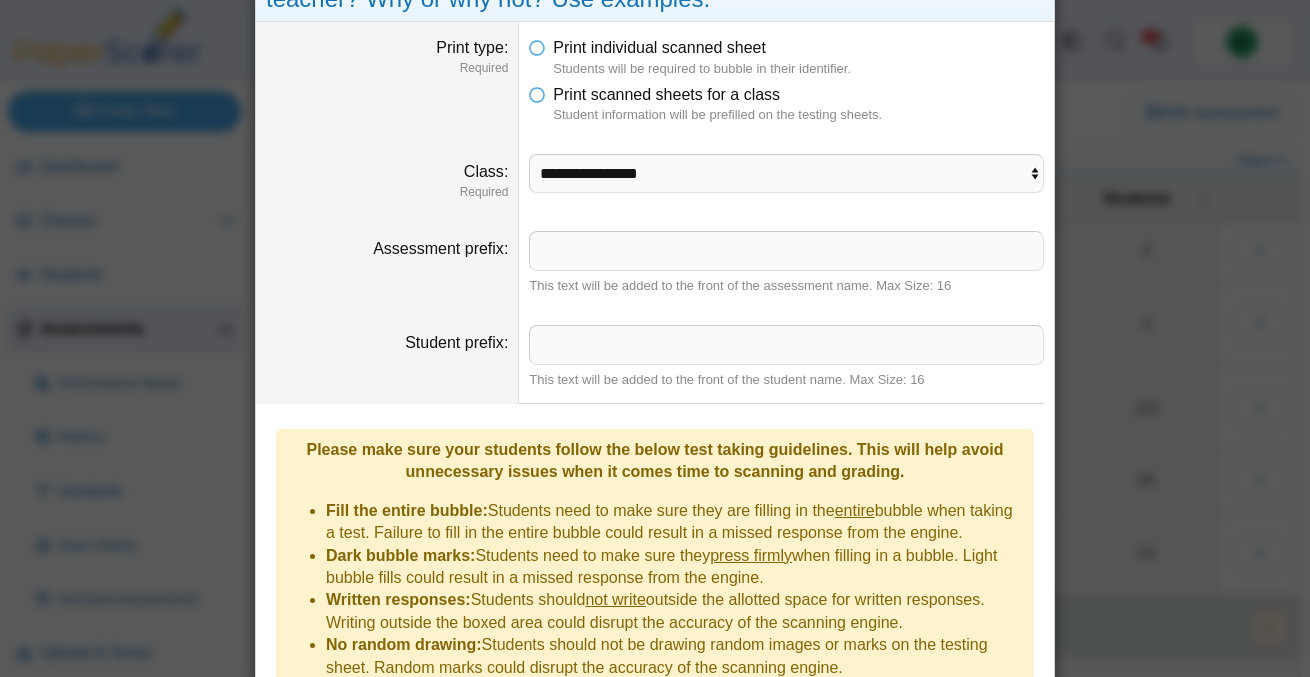 click on "**********" at bounding box center (786, 177) 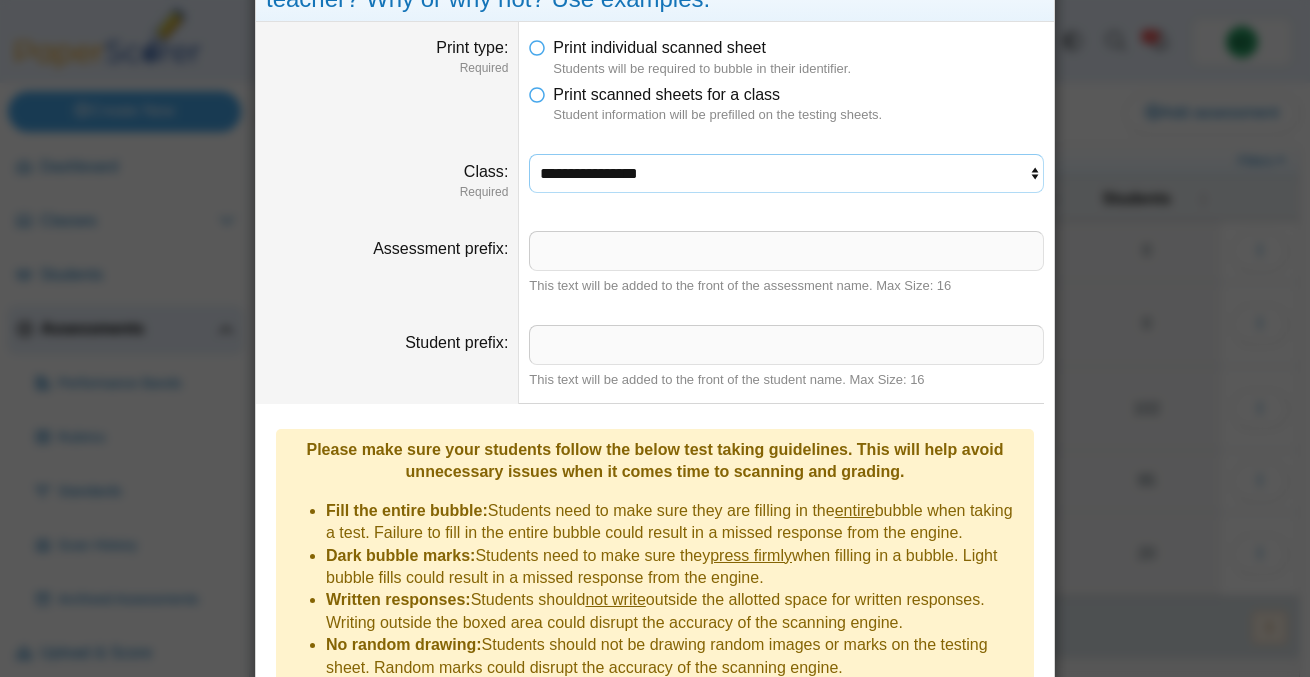 click on "**********" at bounding box center (786, 173) 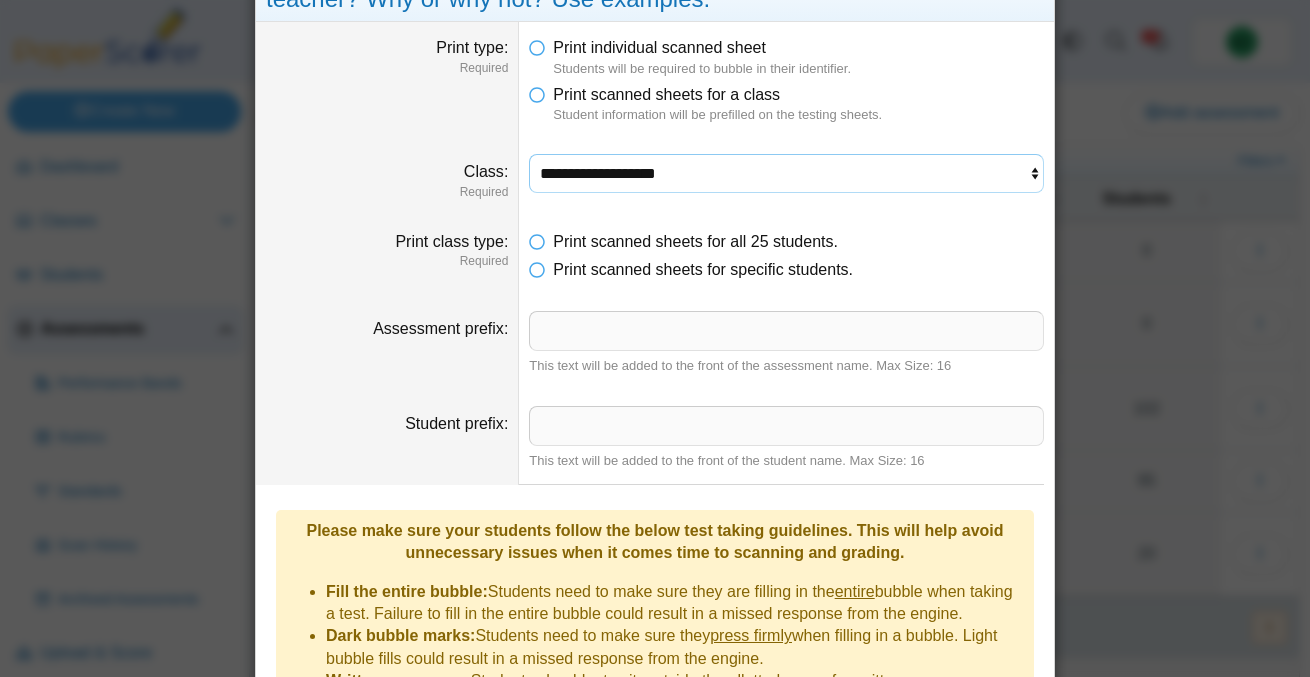 scroll, scrollTop: 367, scrollLeft: 0, axis: vertical 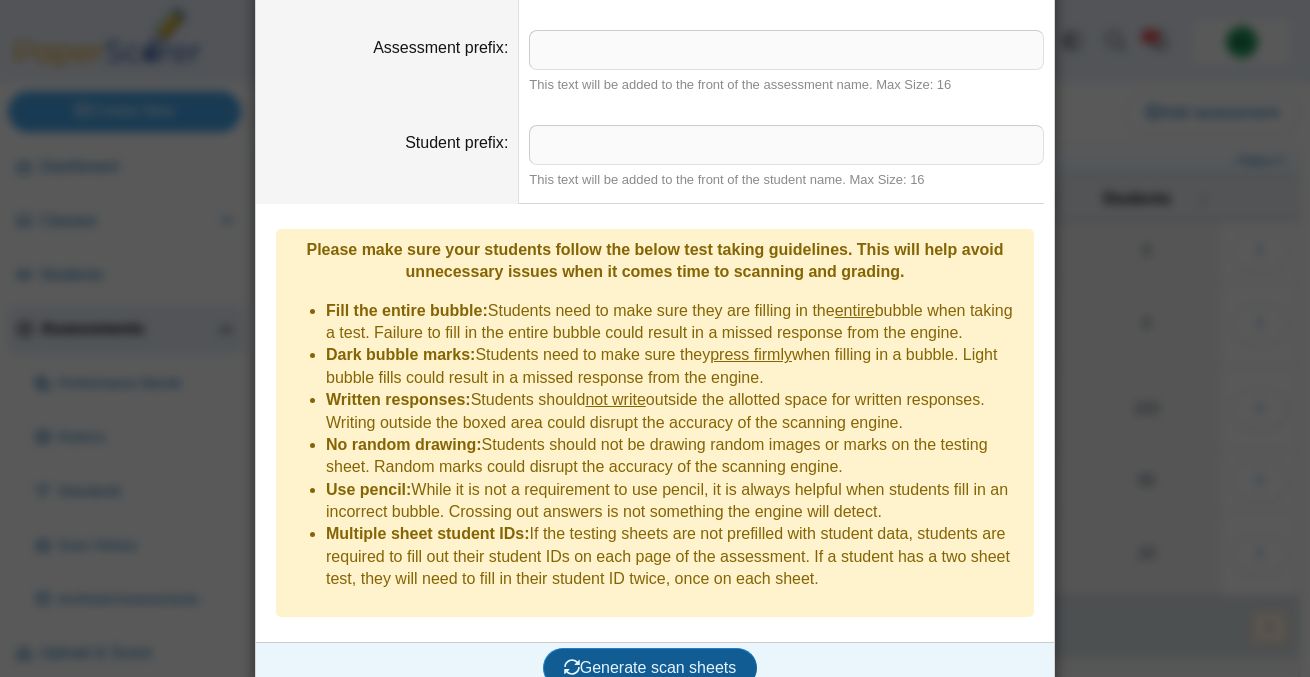 click on "Generate scan sheets" at bounding box center [650, 668] 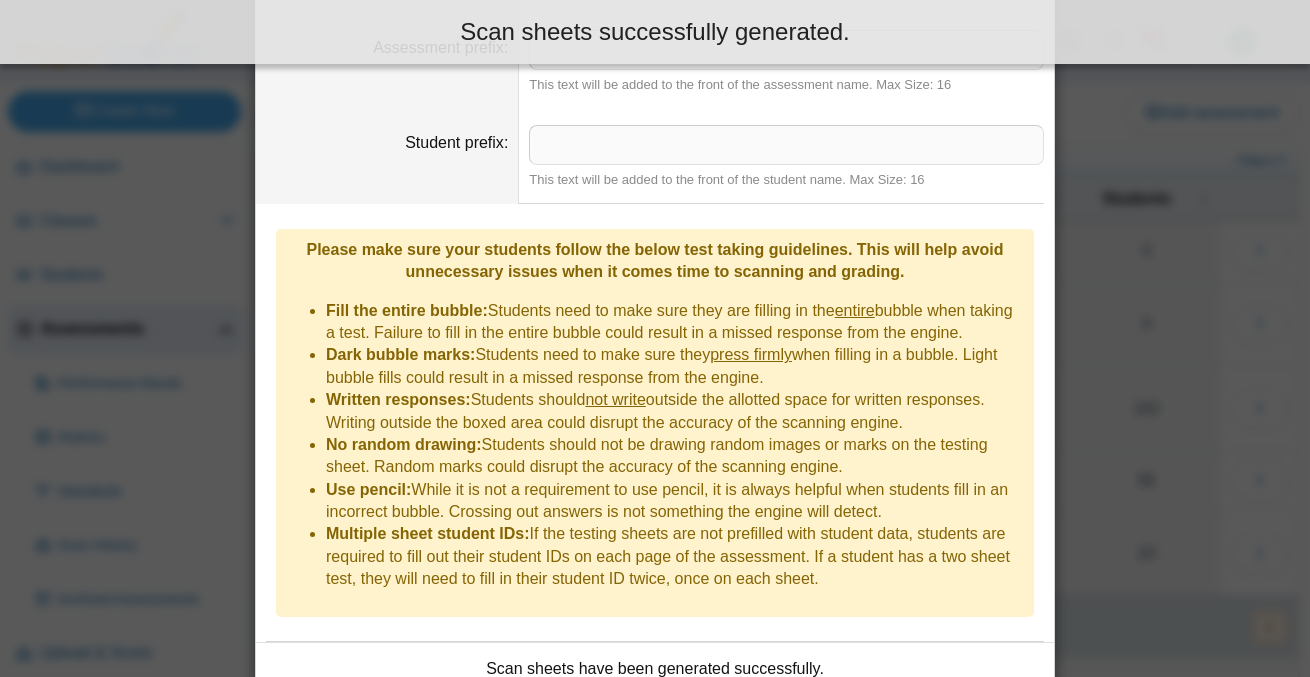 scroll, scrollTop: 528, scrollLeft: 0, axis: vertical 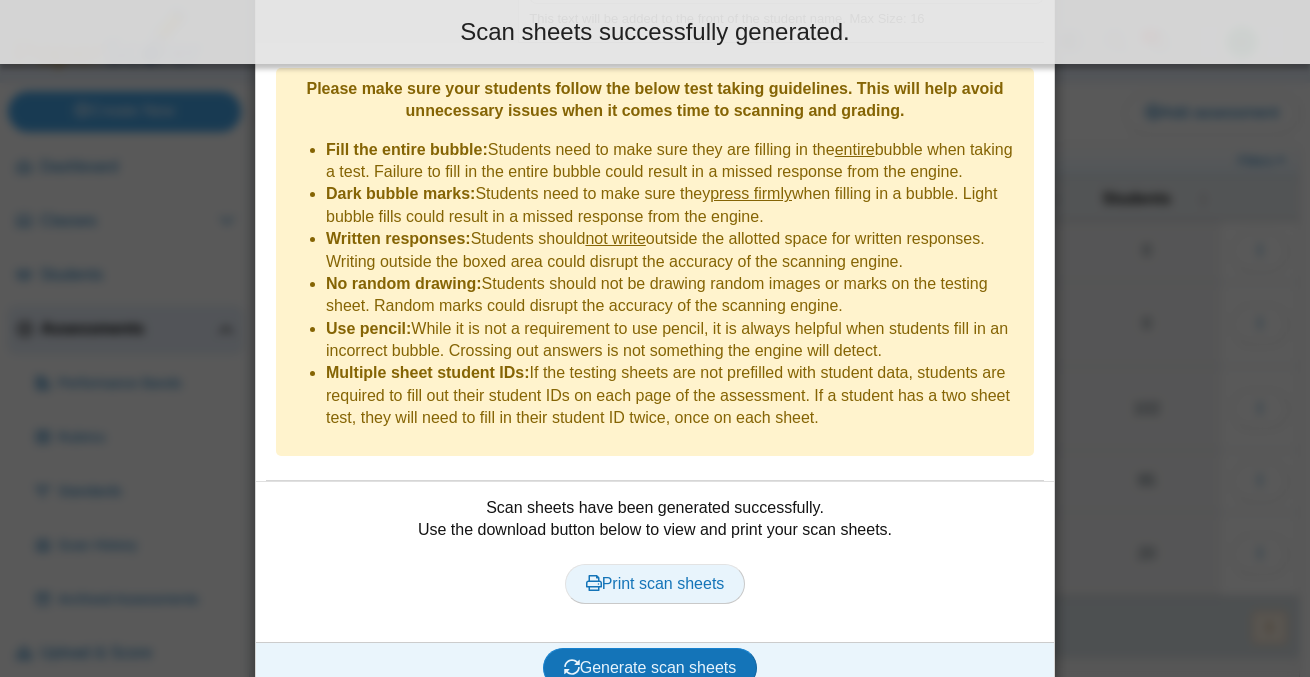 click on "Print scan sheets" at bounding box center [655, 583] 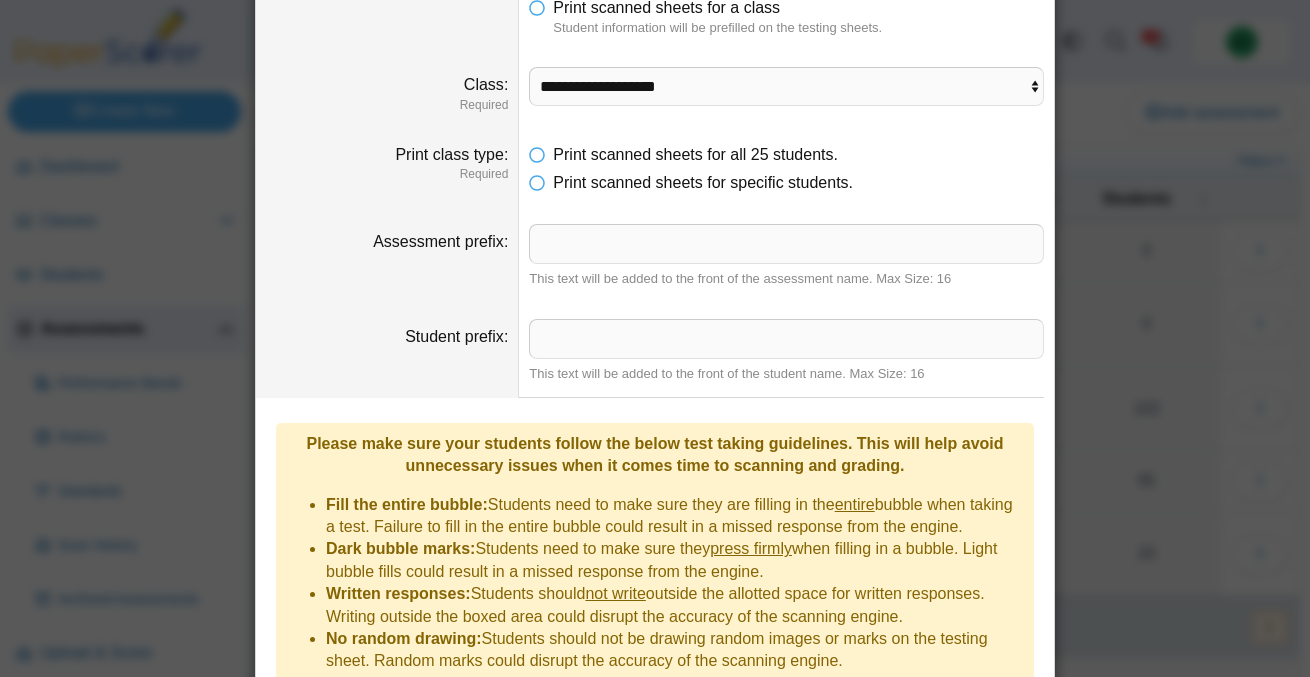 scroll, scrollTop: 94, scrollLeft: 0, axis: vertical 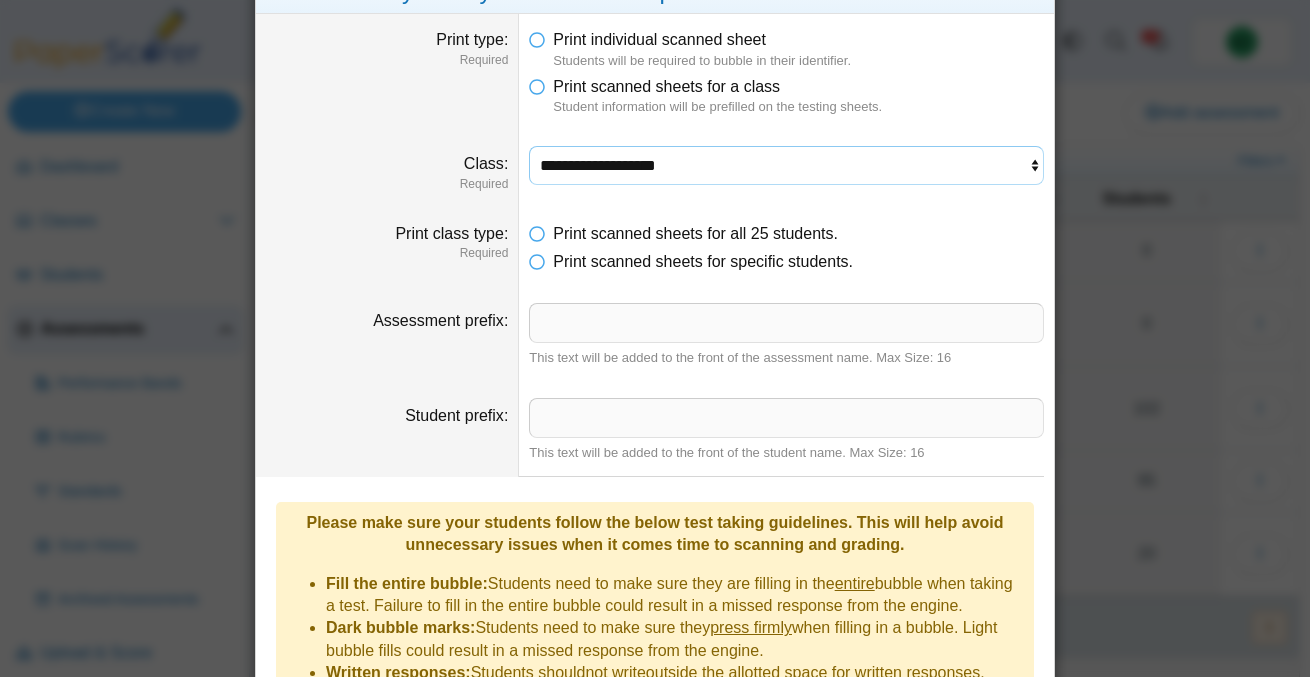 click on "**********" at bounding box center [786, 165] 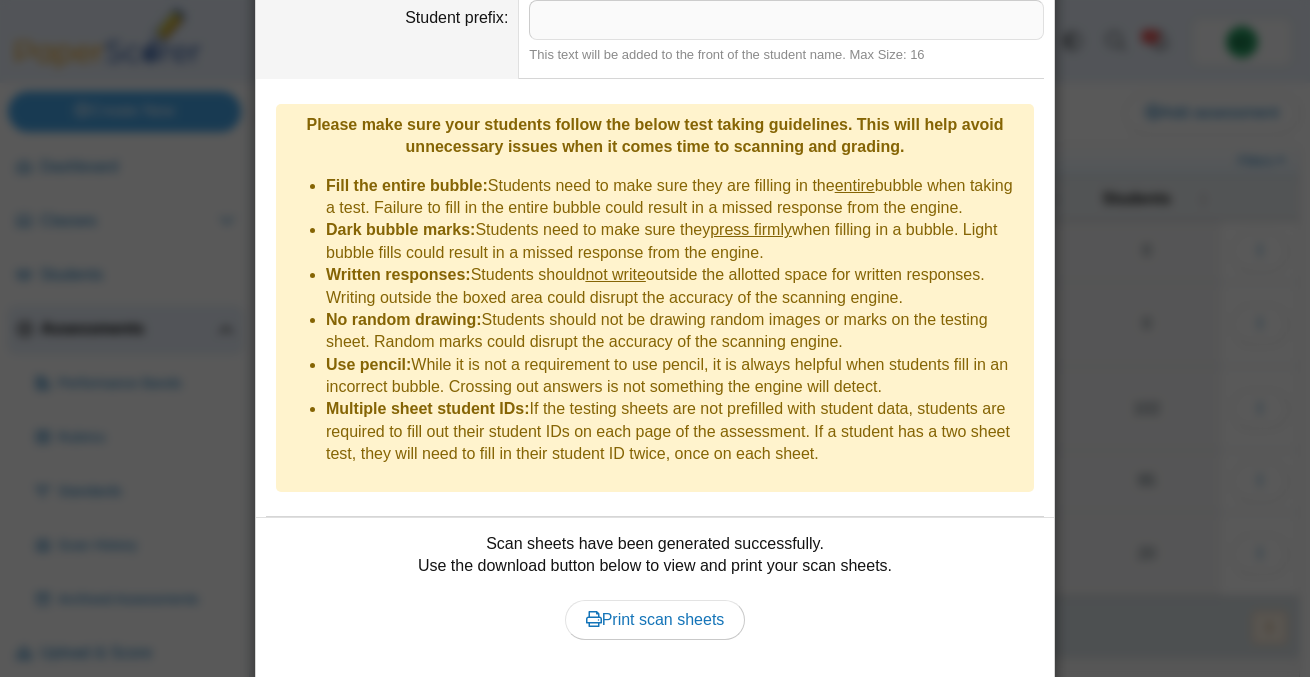 scroll, scrollTop: 493, scrollLeft: 0, axis: vertical 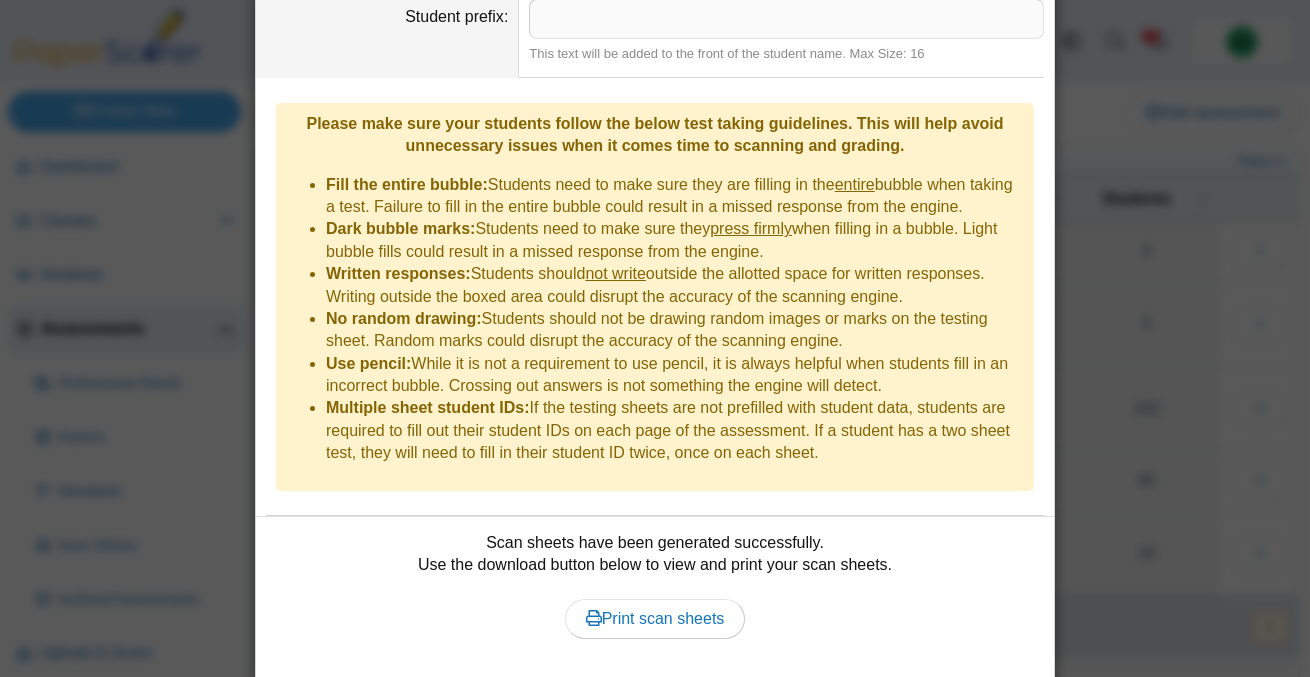 click on "Generate scan sheets" at bounding box center (650, 703) 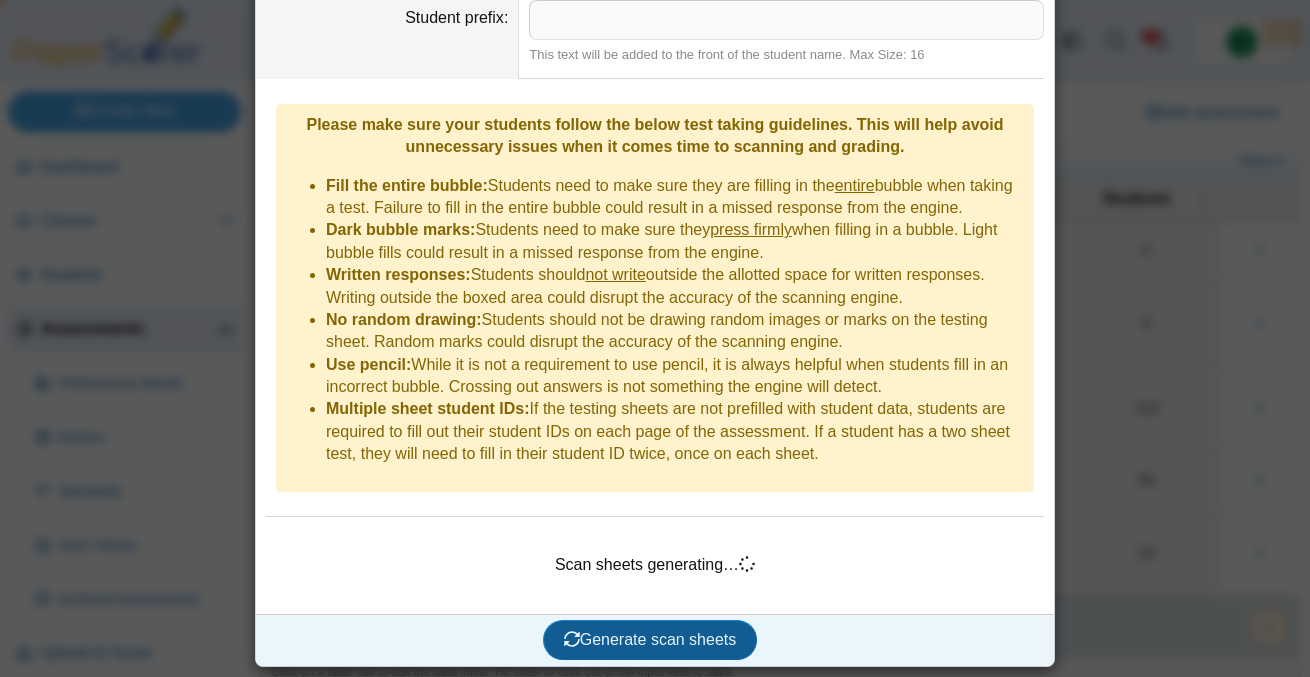 scroll, scrollTop: 464, scrollLeft: 0, axis: vertical 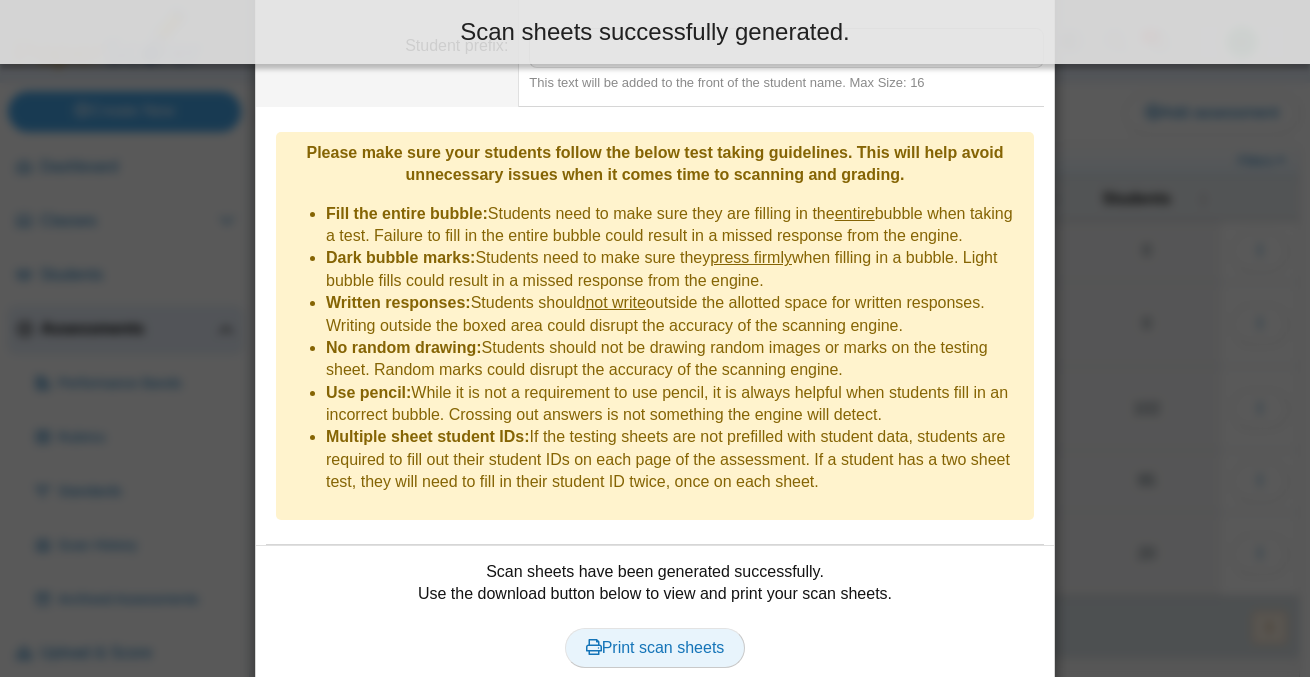 click on "Print scan sheets" at bounding box center [655, 647] 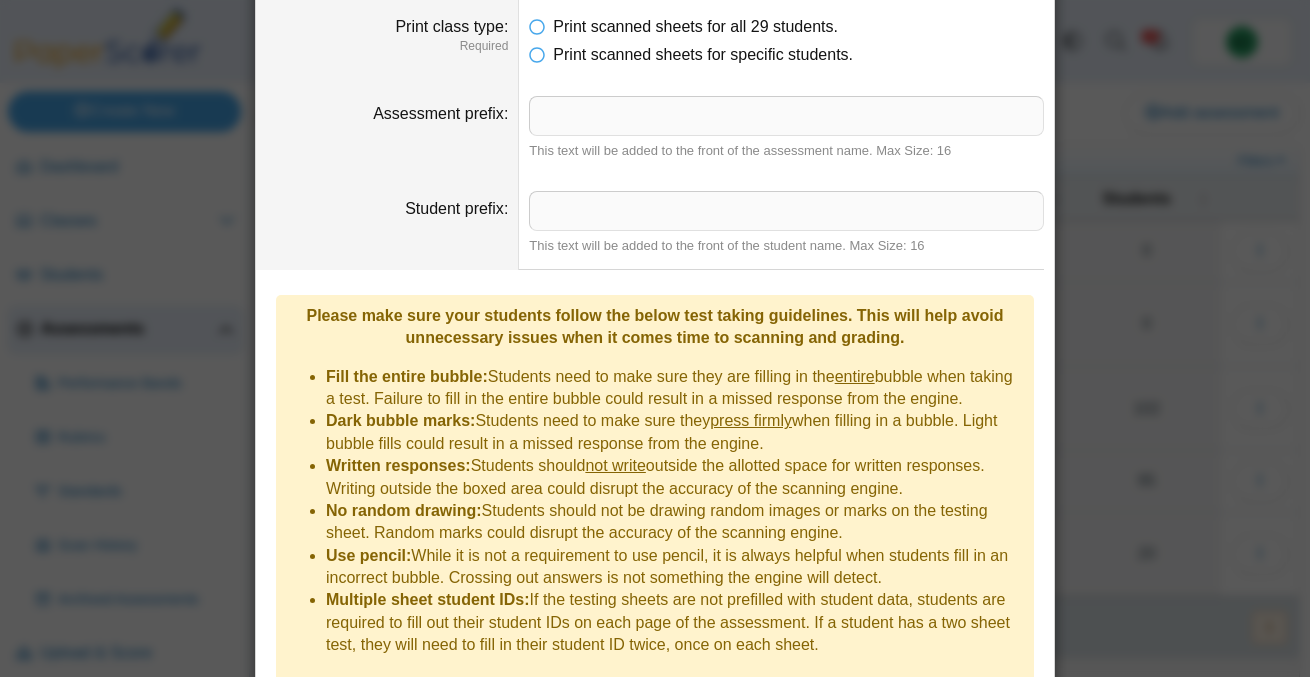 scroll, scrollTop: 0, scrollLeft: 0, axis: both 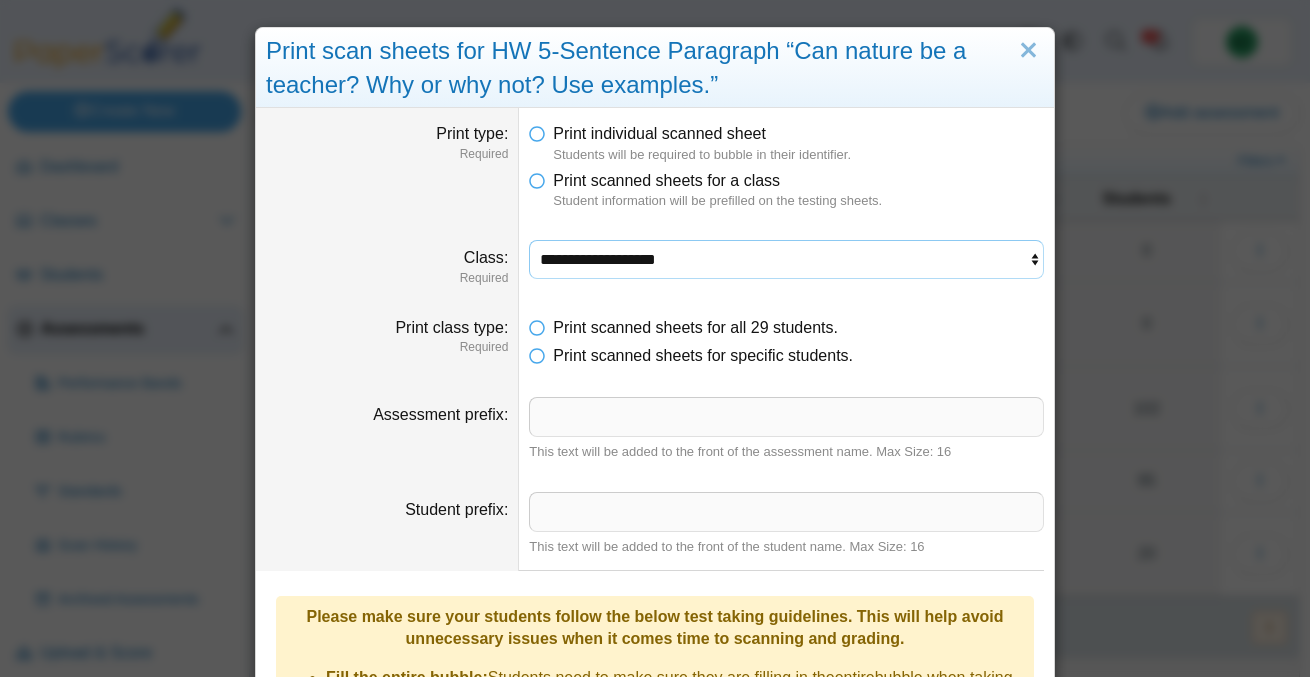 click on "**********" at bounding box center [786, 259] 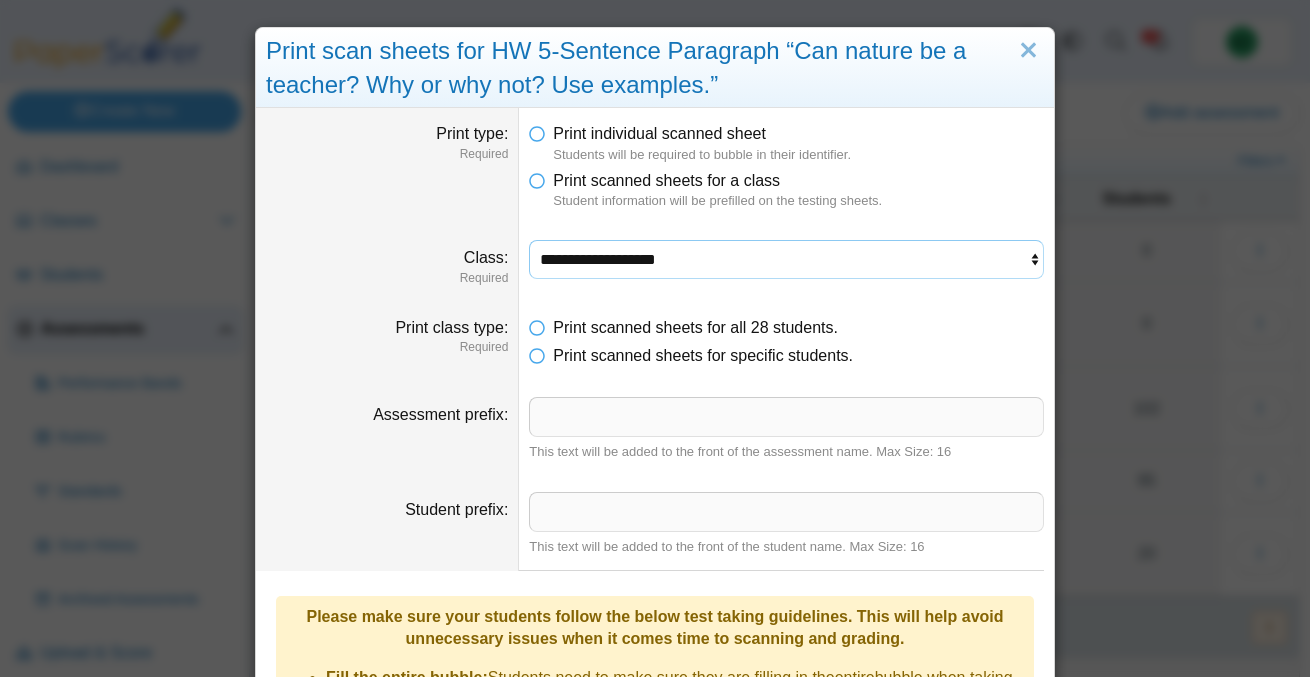 scroll, scrollTop: 528, scrollLeft: 0, axis: vertical 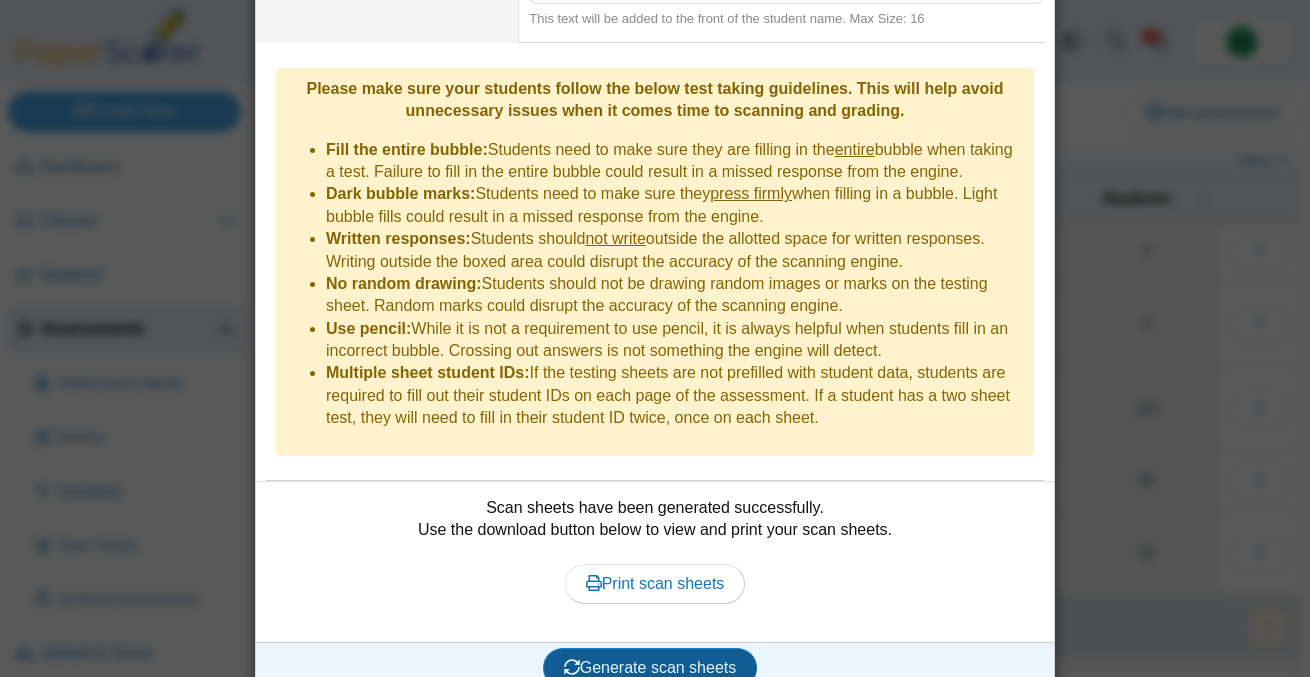 click on "Generate scan sheets" at bounding box center (650, 667) 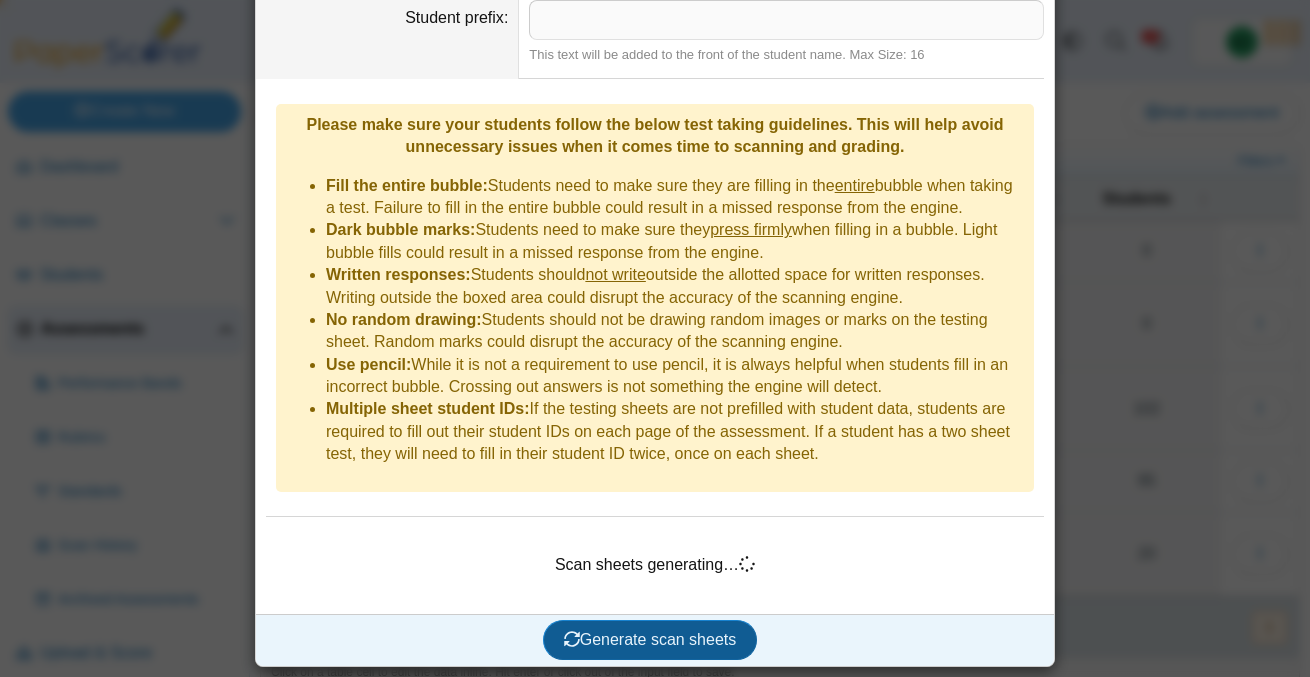 scroll, scrollTop: 464, scrollLeft: 0, axis: vertical 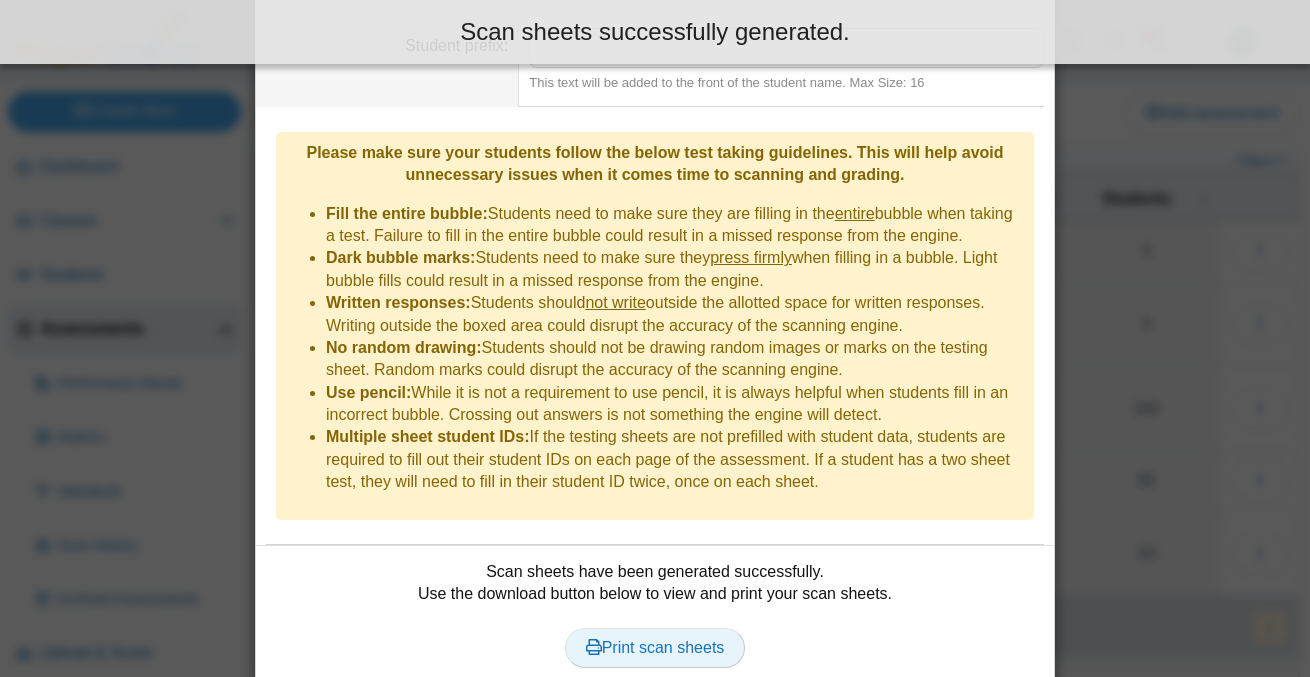 click on "Print scan sheets" at bounding box center (655, 647) 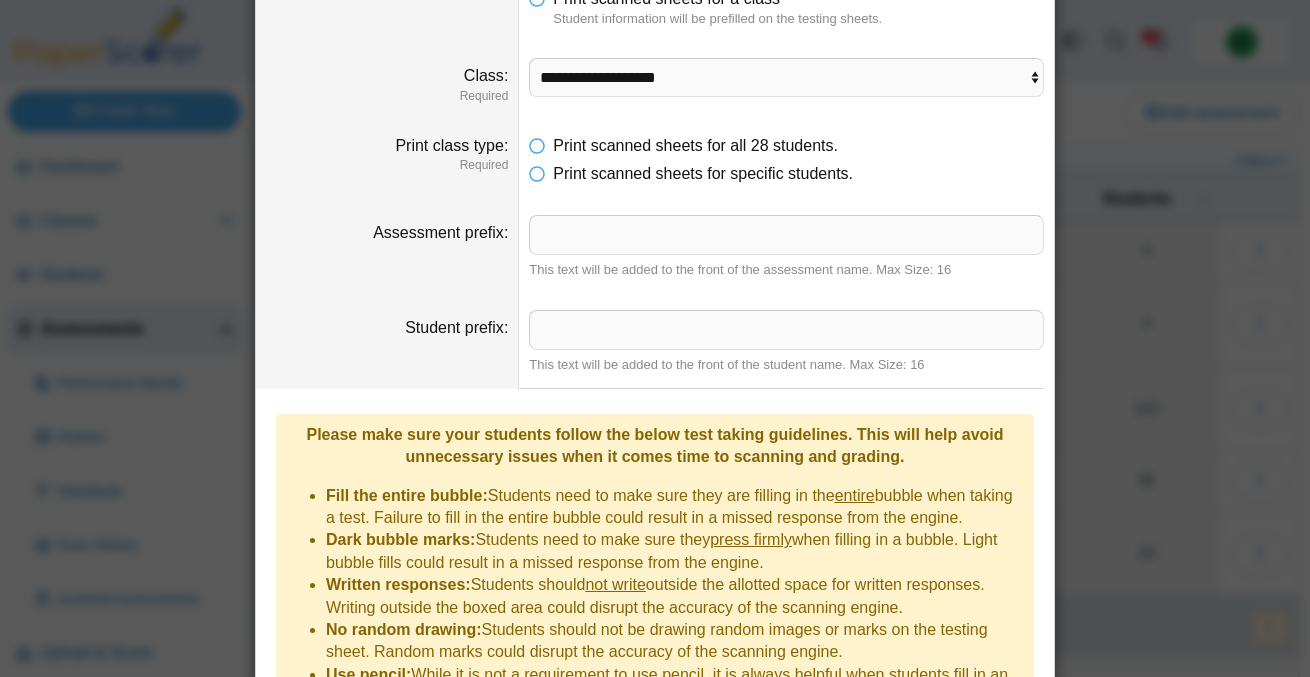 scroll, scrollTop: 181, scrollLeft: 0, axis: vertical 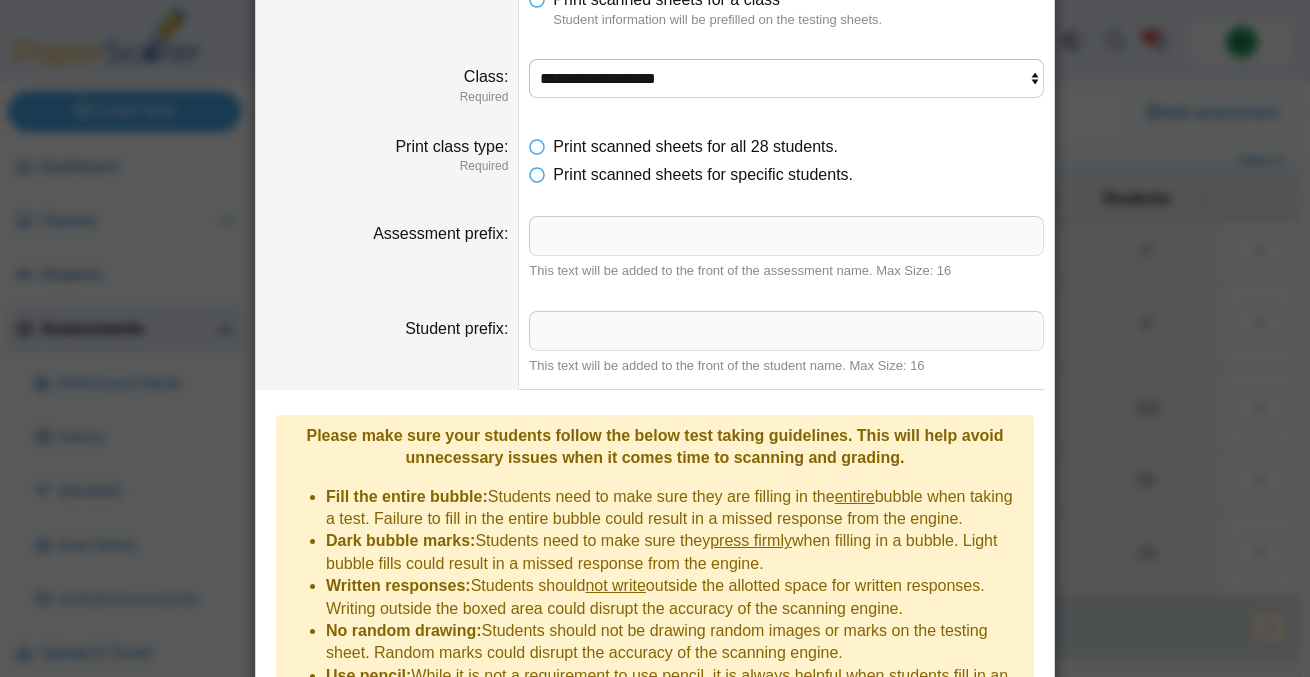click on "**********" at bounding box center [786, 78] 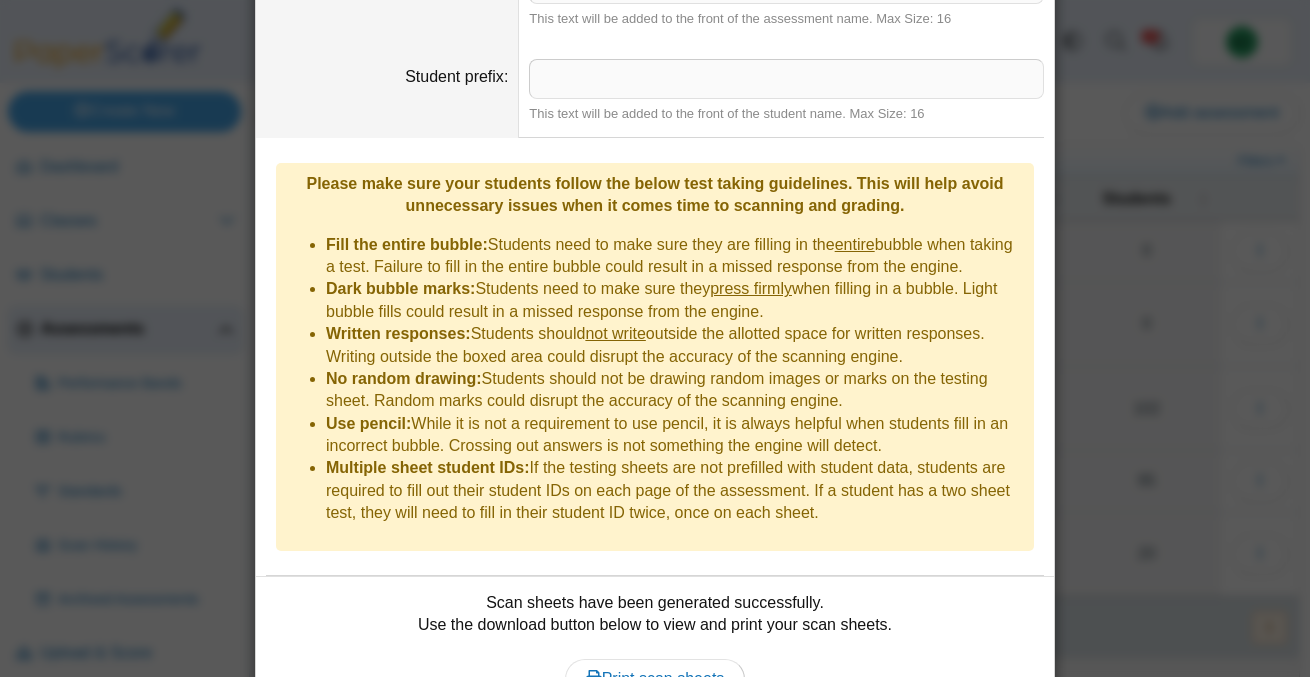 scroll, scrollTop: 528, scrollLeft: 0, axis: vertical 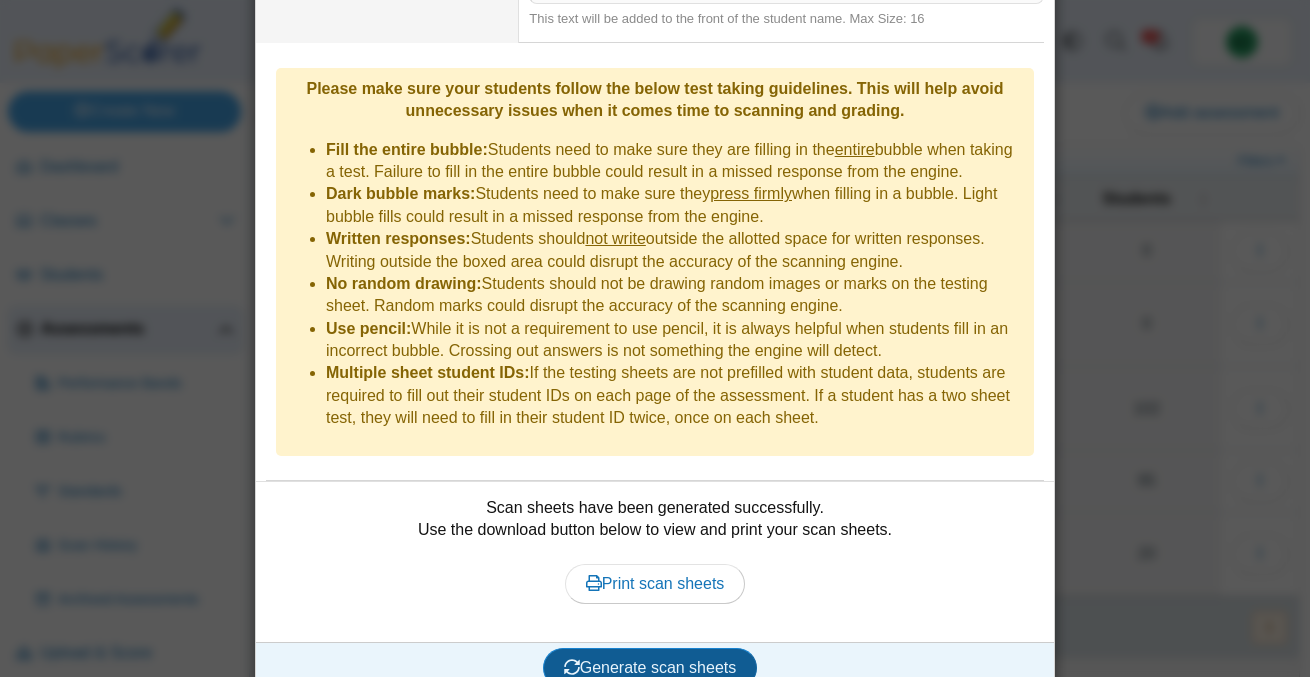 click on "Generate scan sheets" at bounding box center [650, 668] 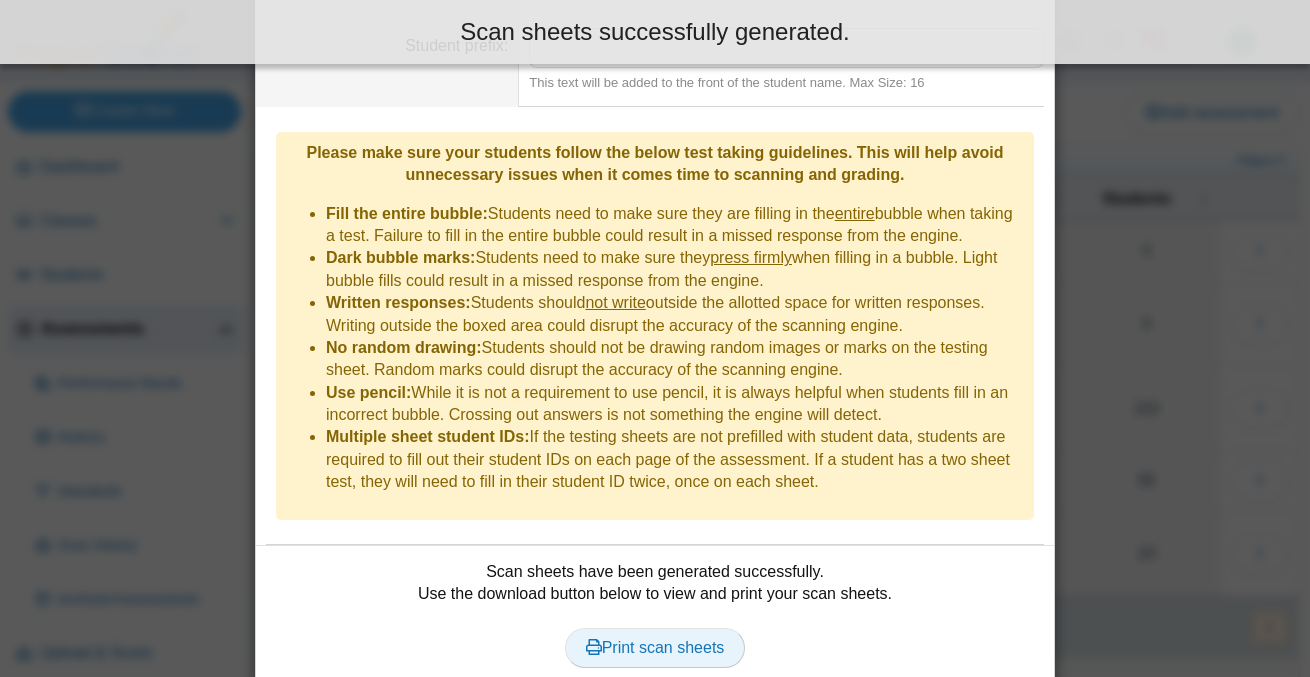 click on "Print scan sheets" at bounding box center [655, 647] 